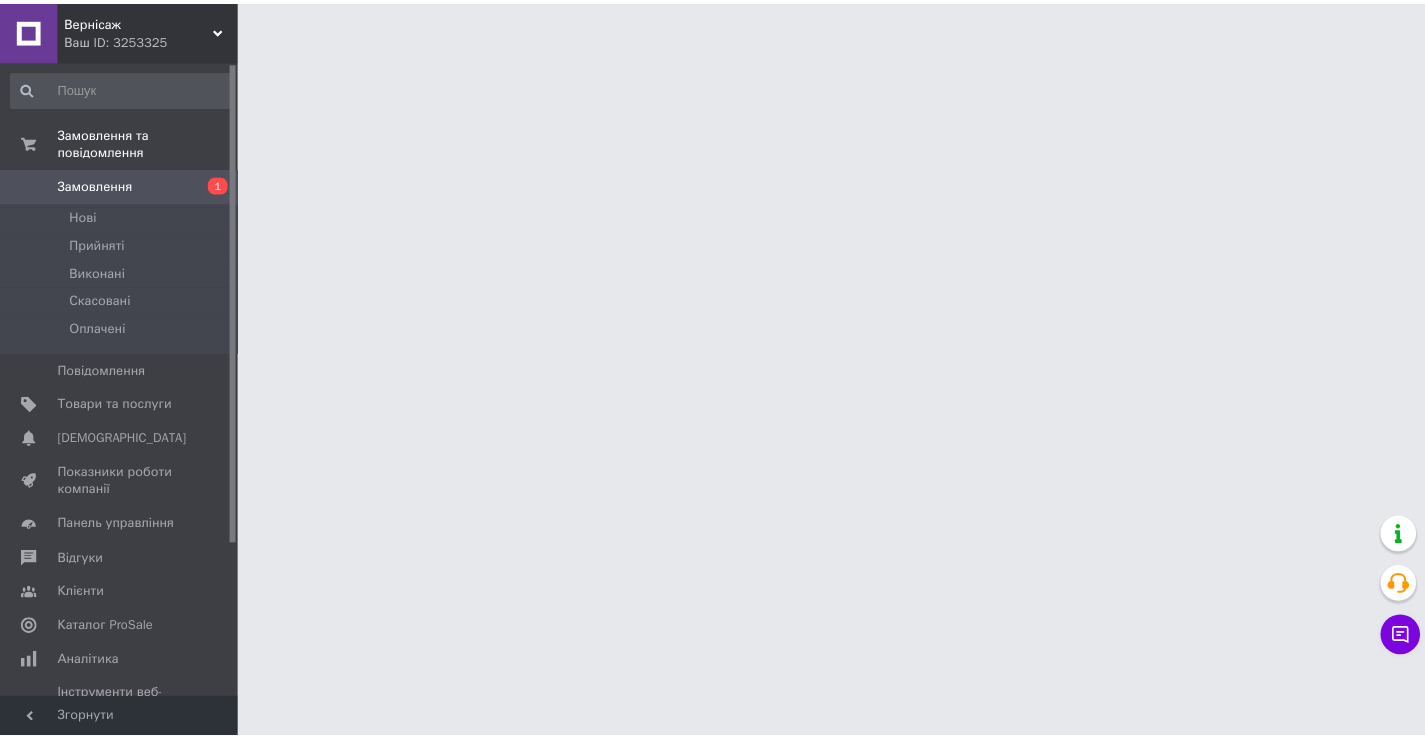 scroll, scrollTop: 0, scrollLeft: 0, axis: both 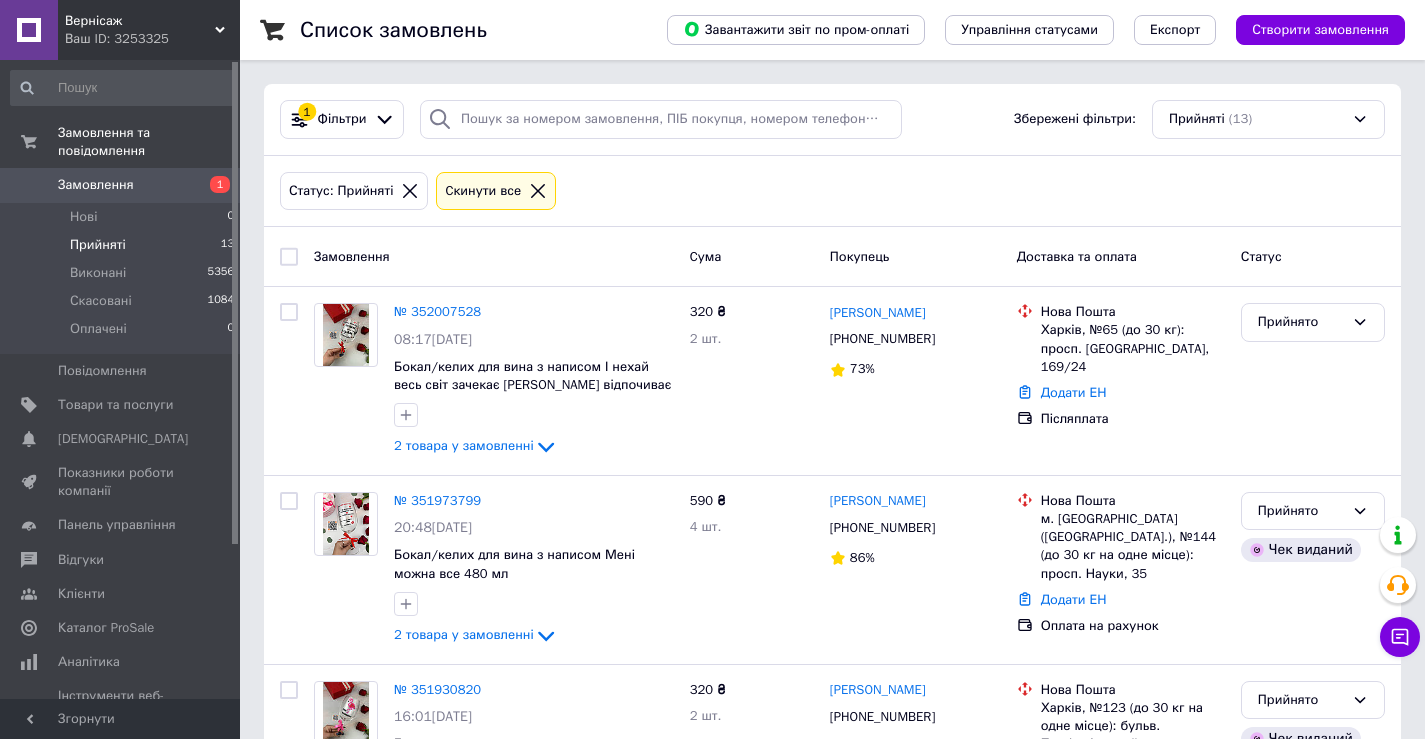 click on "Прийняті 13" at bounding box center [123, 245] 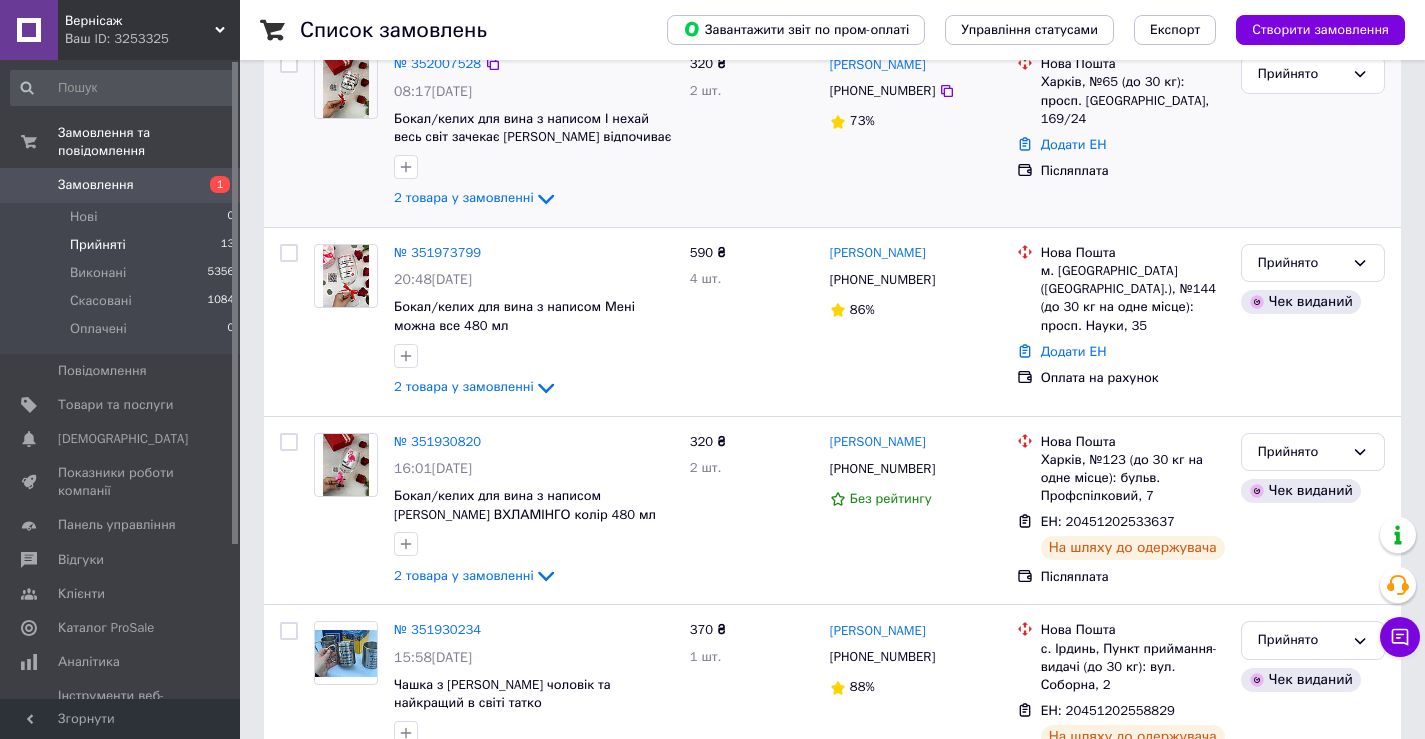 scroll, scrollTop: 300, scrollLeft: 0, axis: vertical 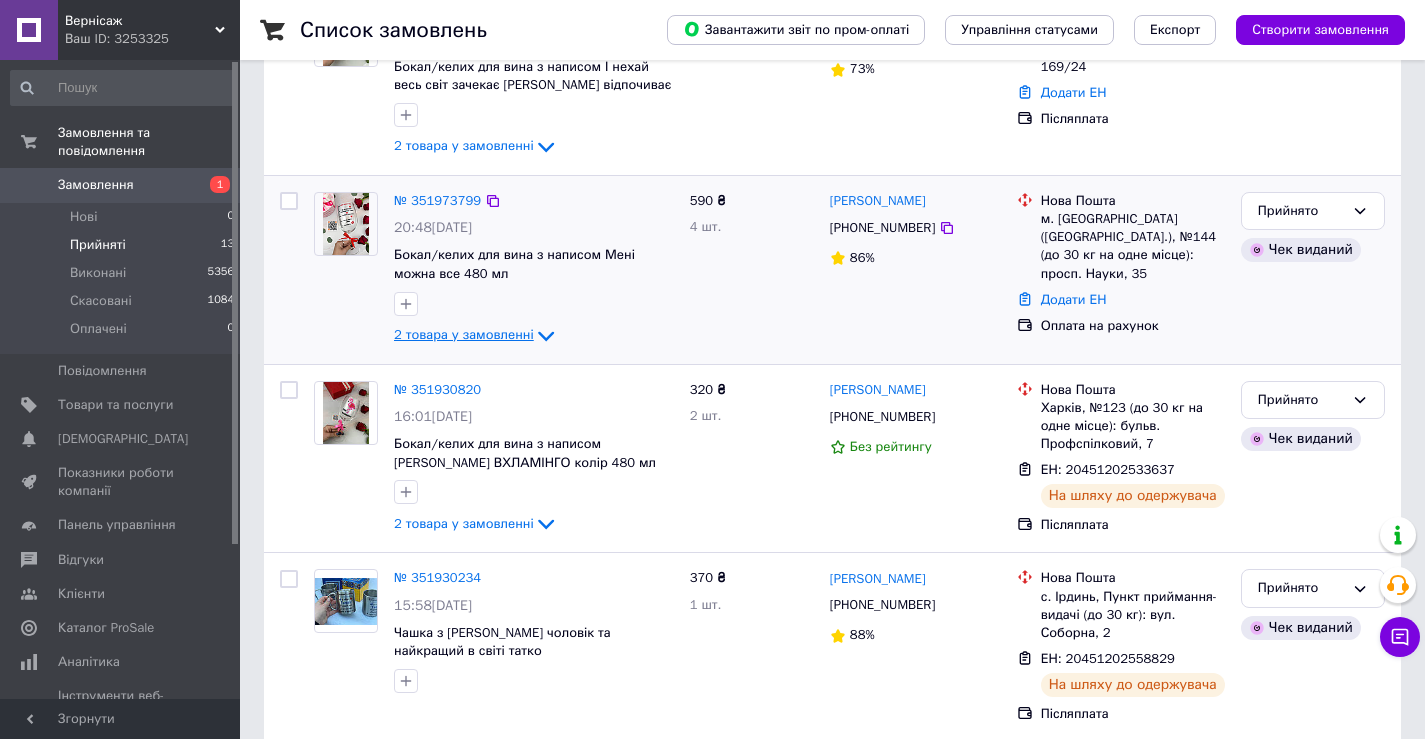 click on "2 товара у замовленні" at bounding box center (464, 334) 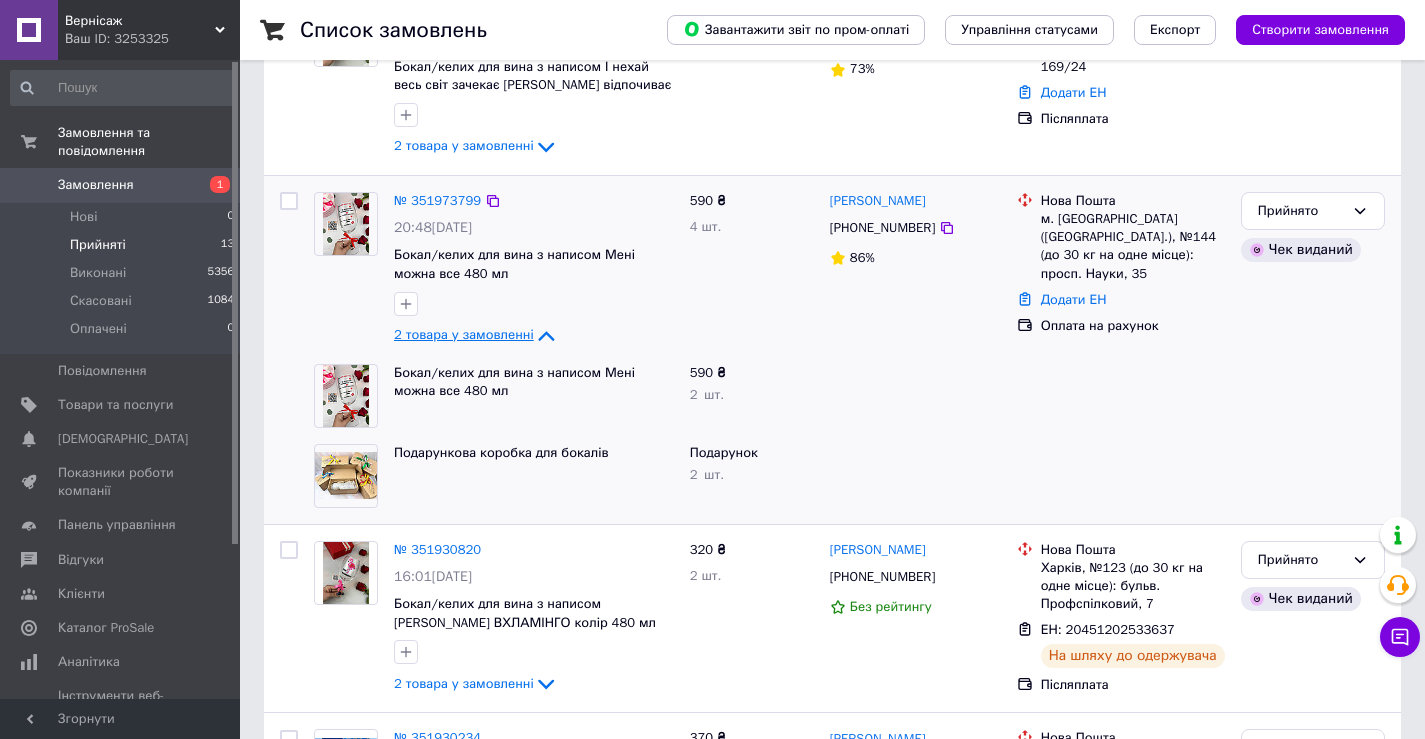 click on "2 товара у замовленні" at bounding box center [464, 334] 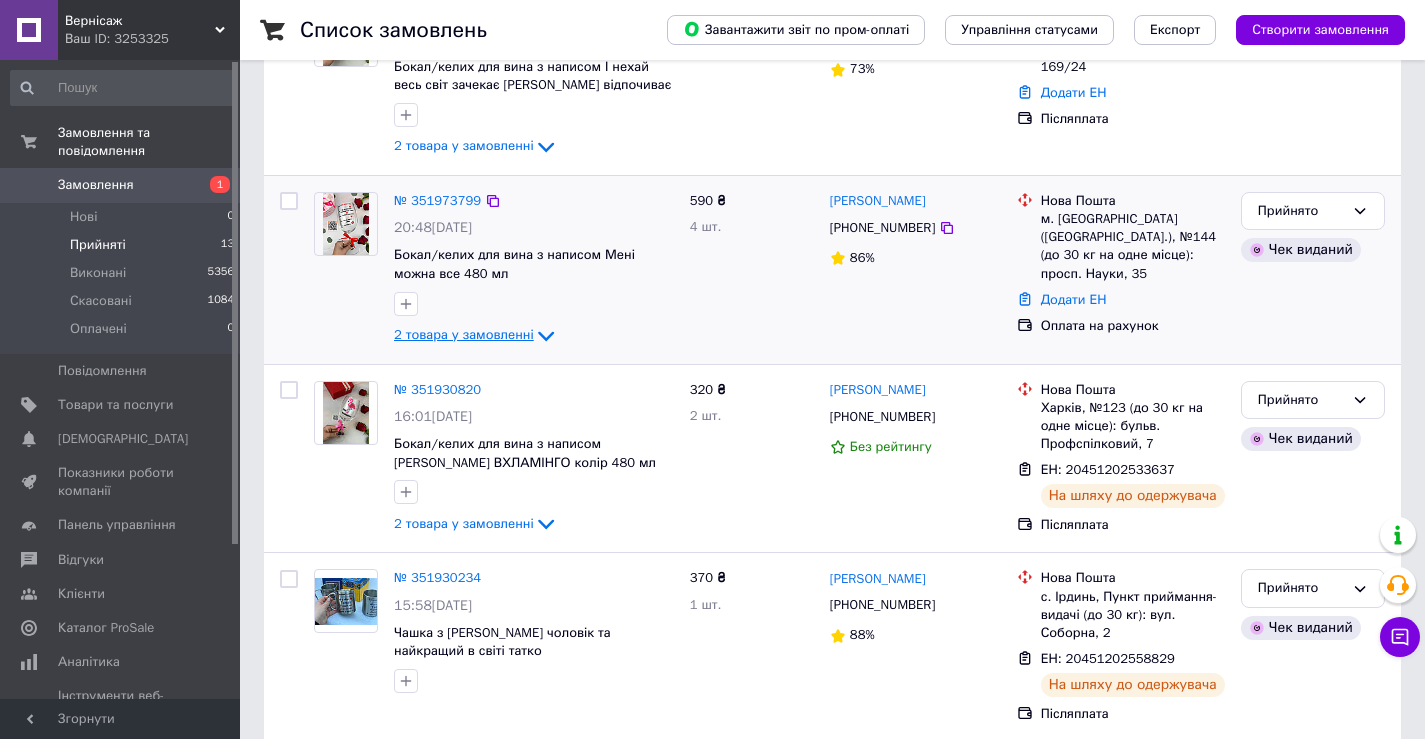 click on "2 товара у замовленні" at bounding box center [464, 334] 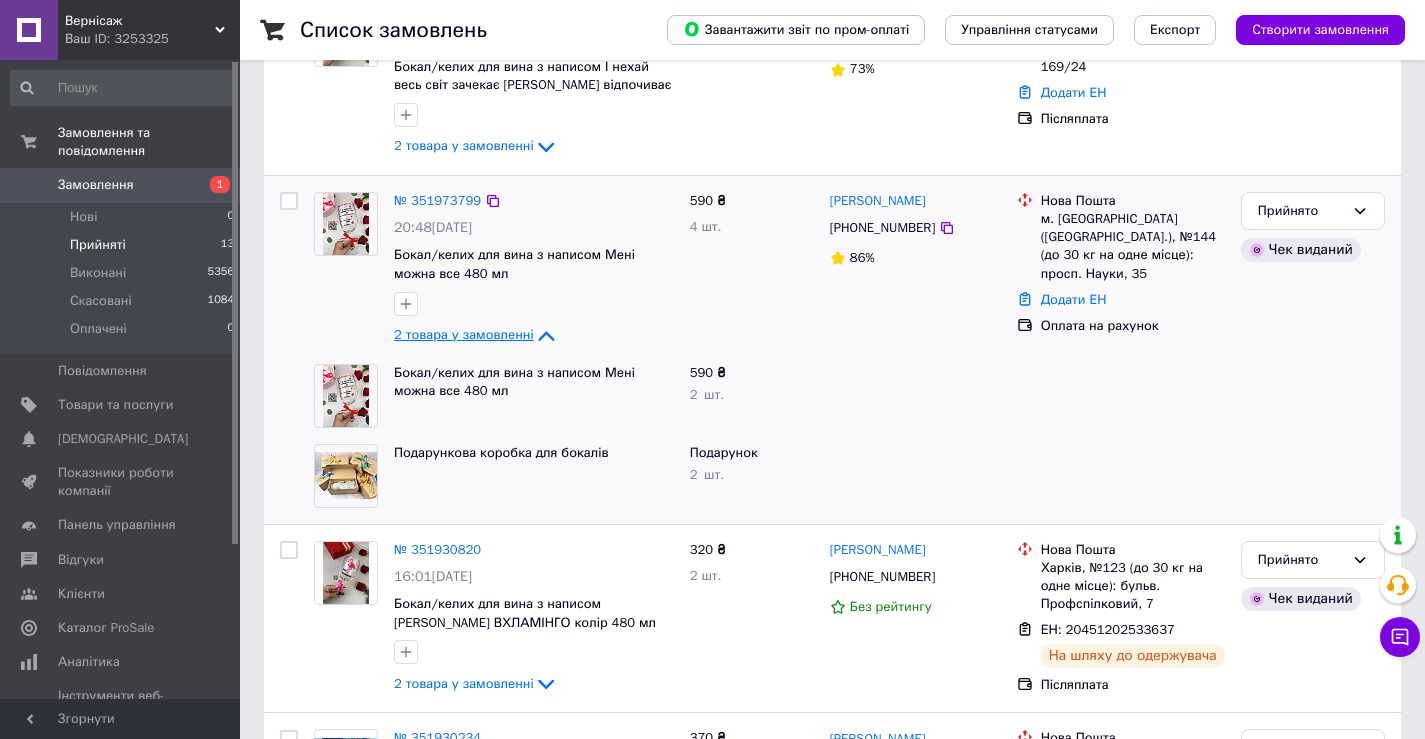 click on "2 товара у замовленні" at bounding box center [464, 334] 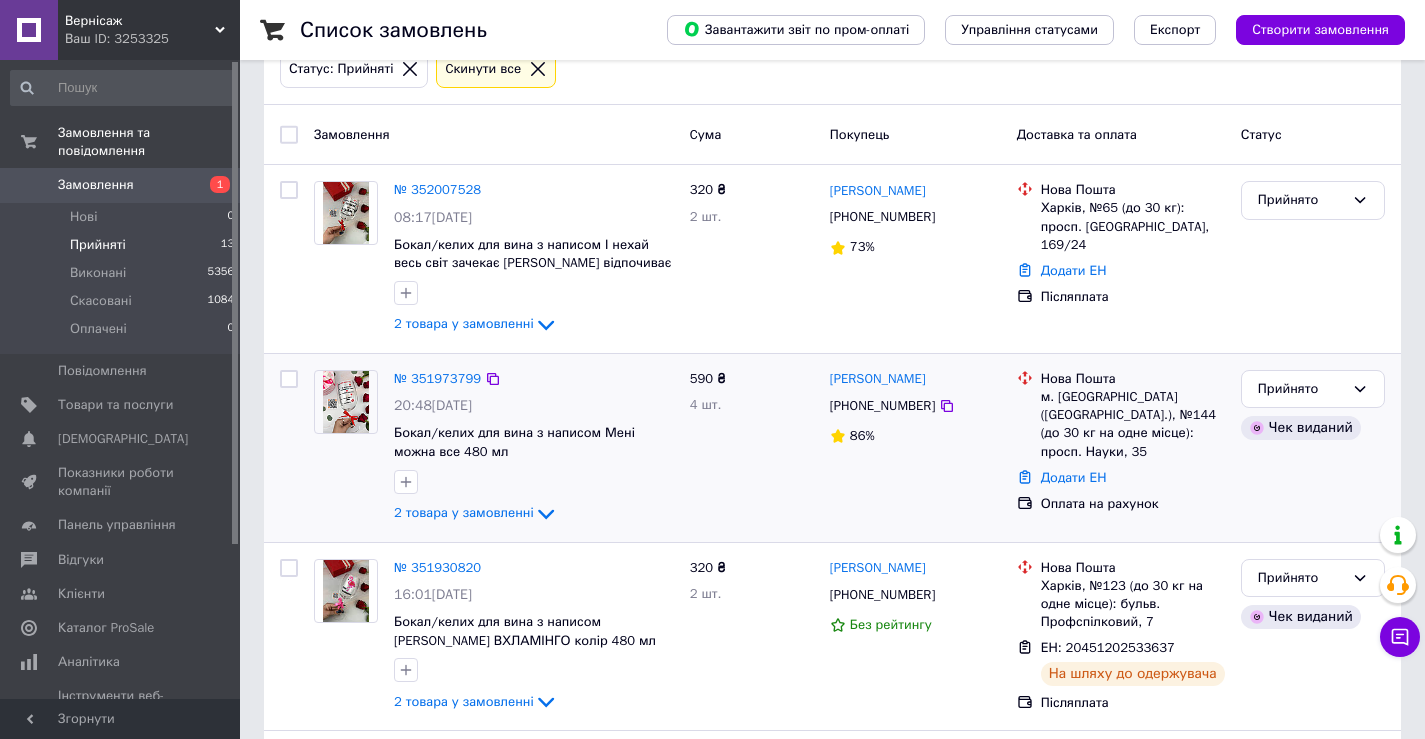 scroll, scrollTop: 100, scrollLeft: 0, axis: vertical 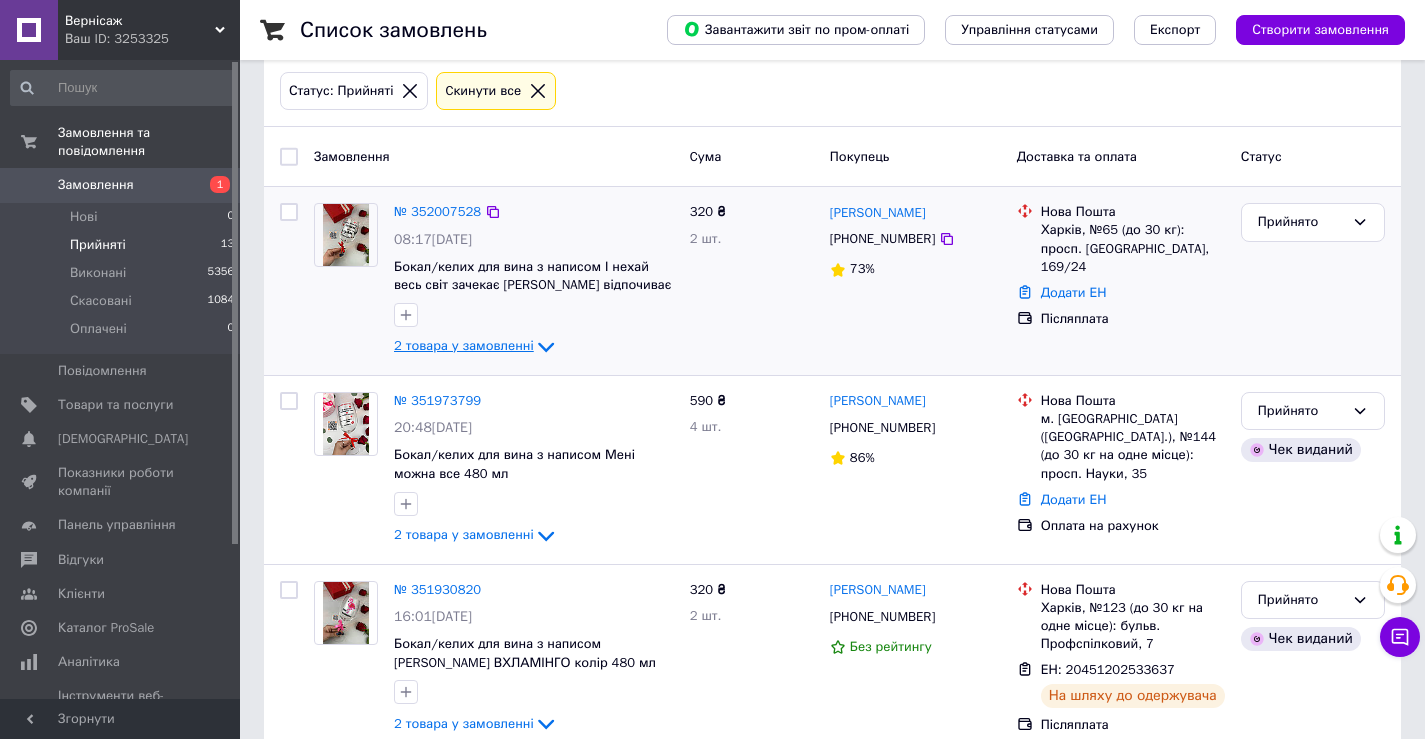 click on "2 товара у замовленні" at bounding box center (464, 346) 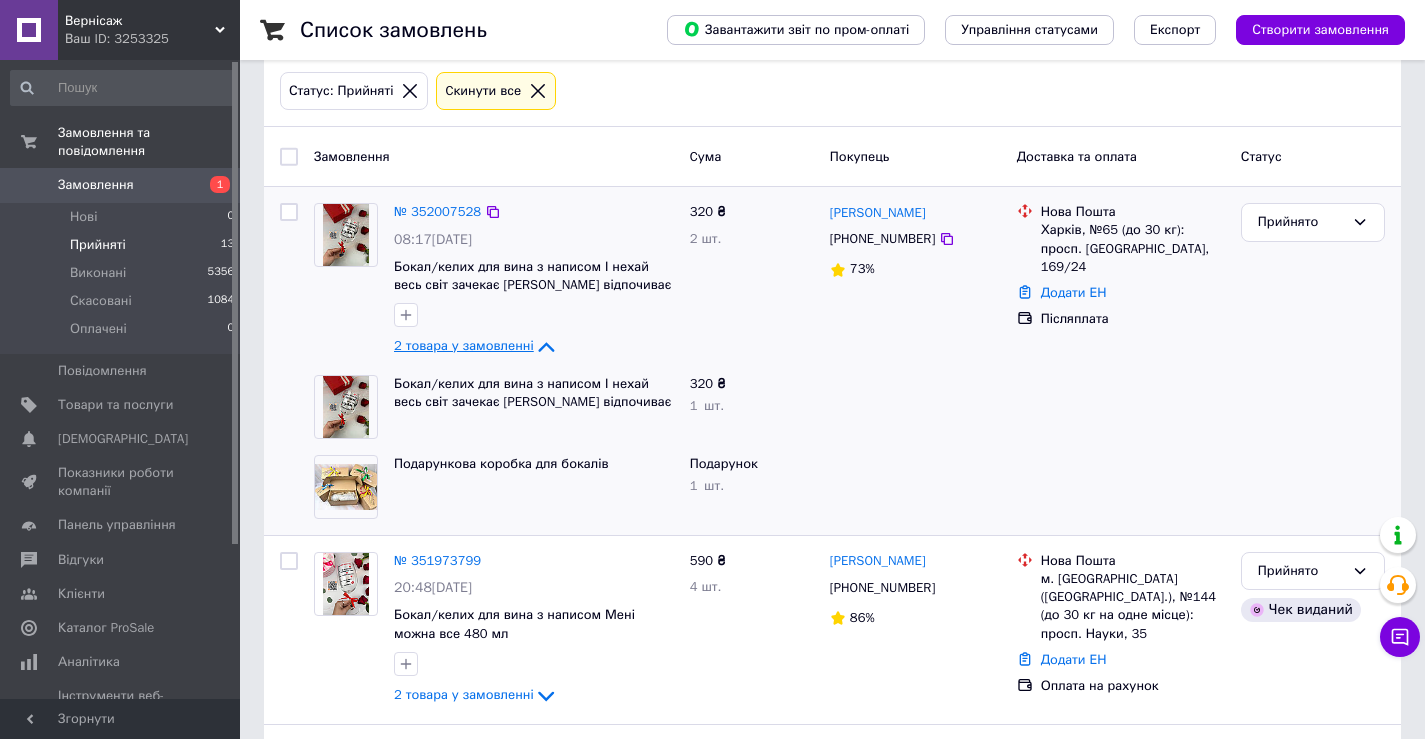 click on "2 товара у замовленні" at bounding box center [464, 346] 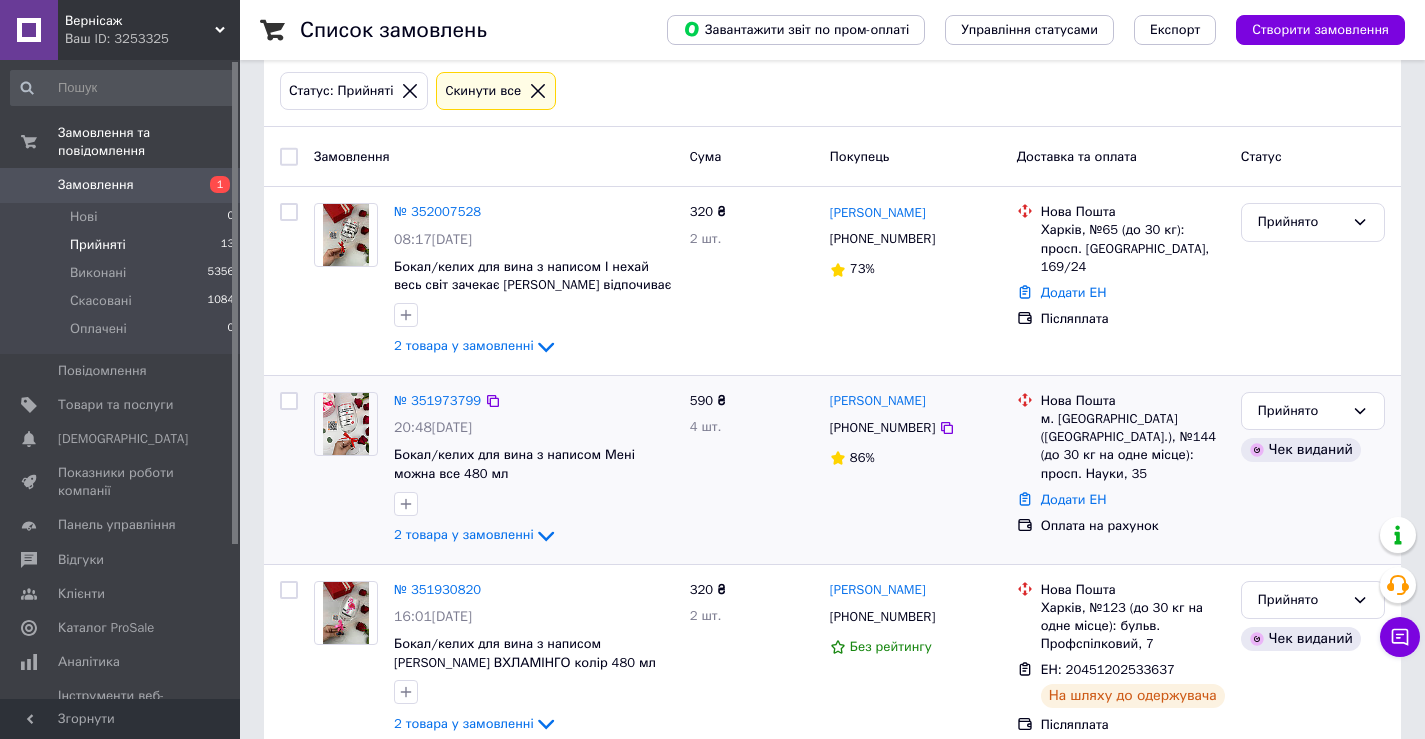 scroll, scrollTop: 0, scrollLeft: 0, axis: both 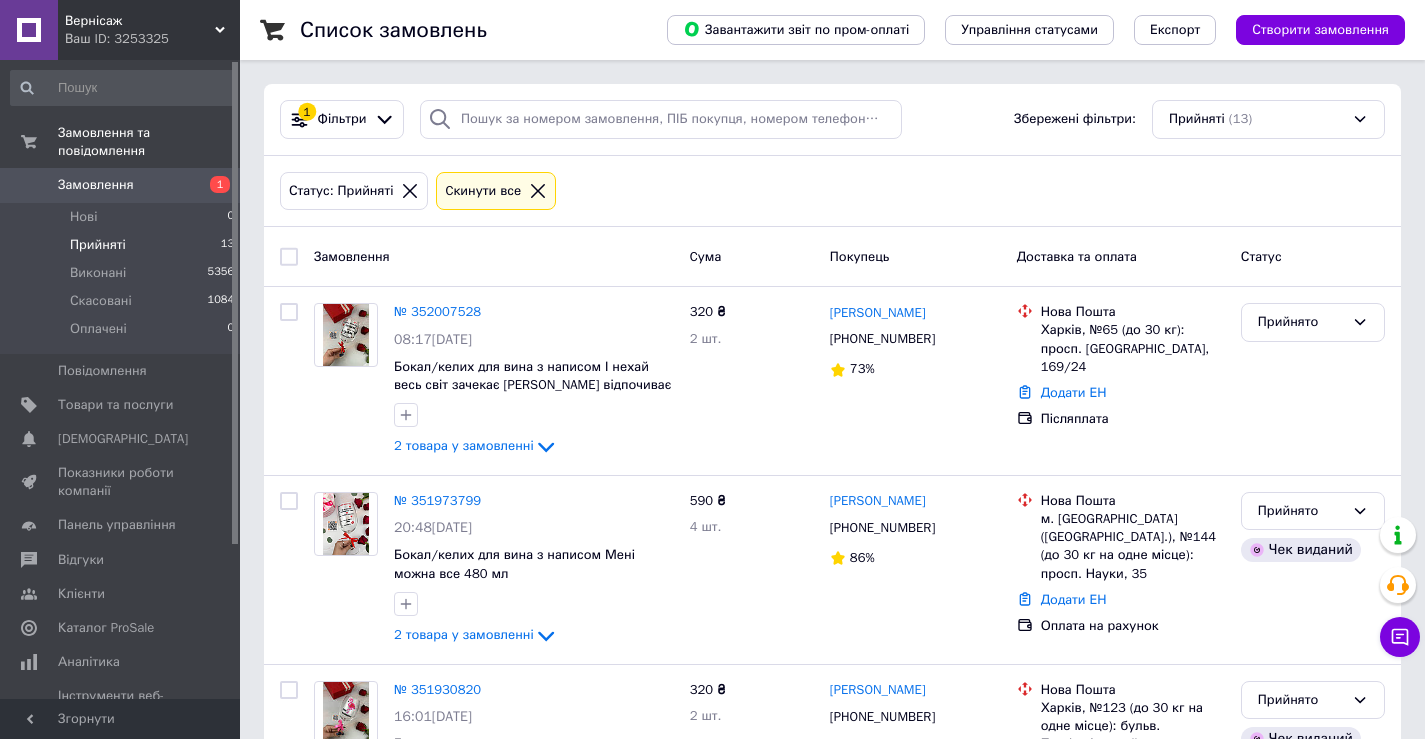click on "1" at bounding box center (220, 184) 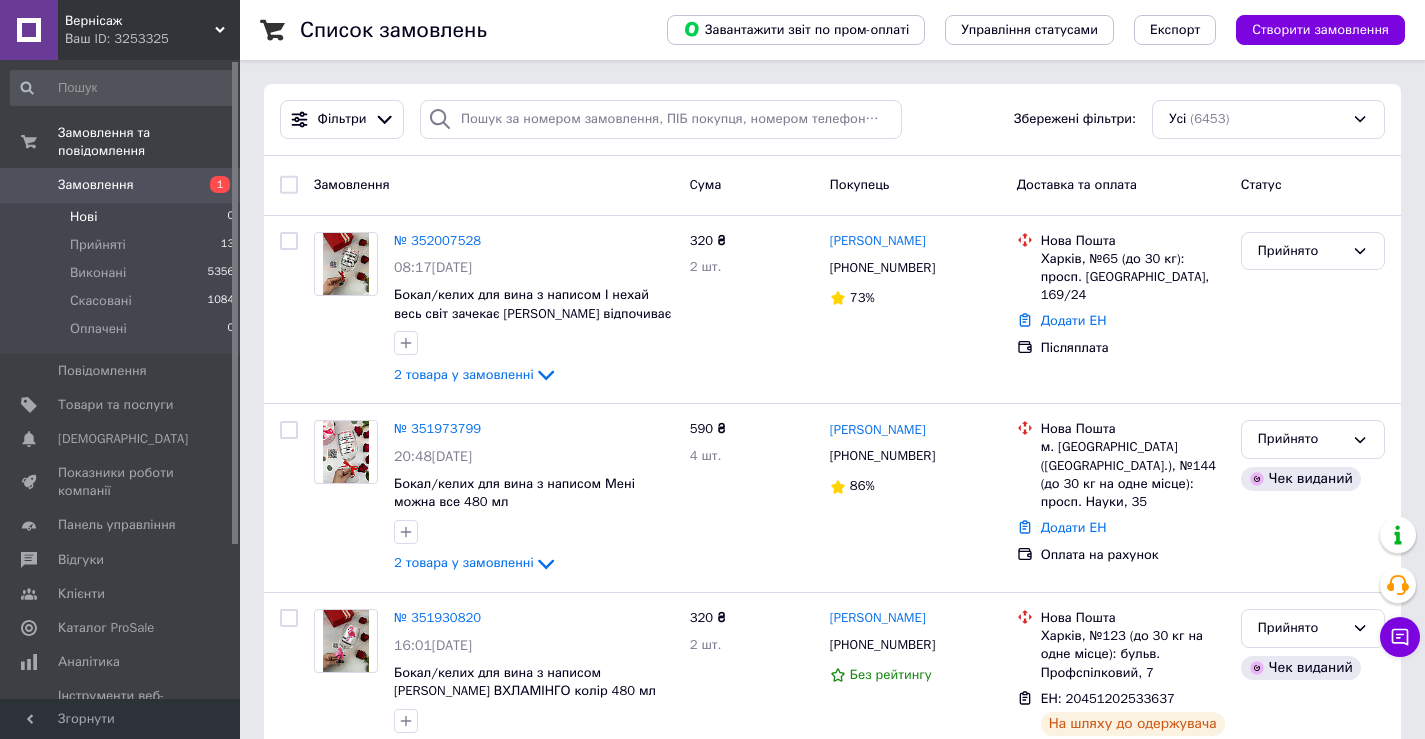 click on "Нові 0" at bounding box center [123, 217] 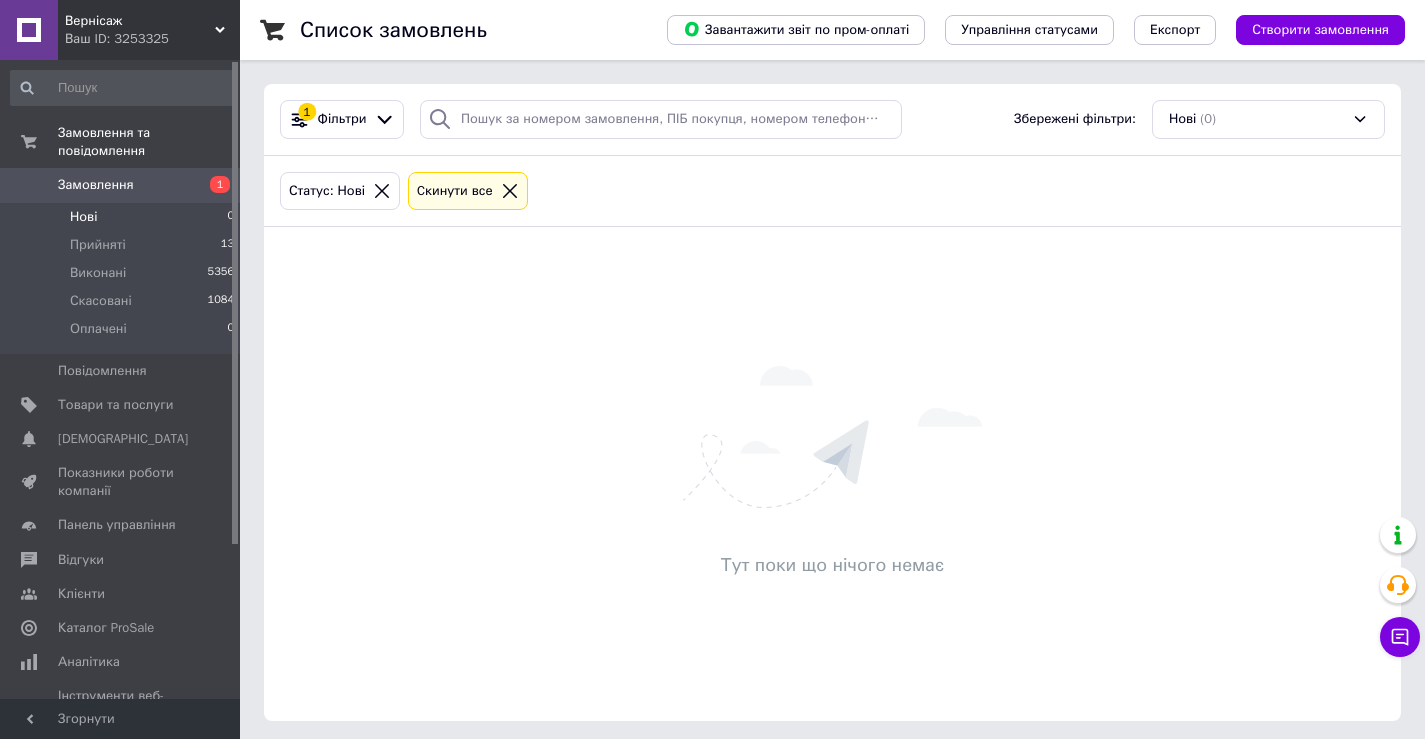 click on "Замовлення 1" at bounding box center [123, 185] 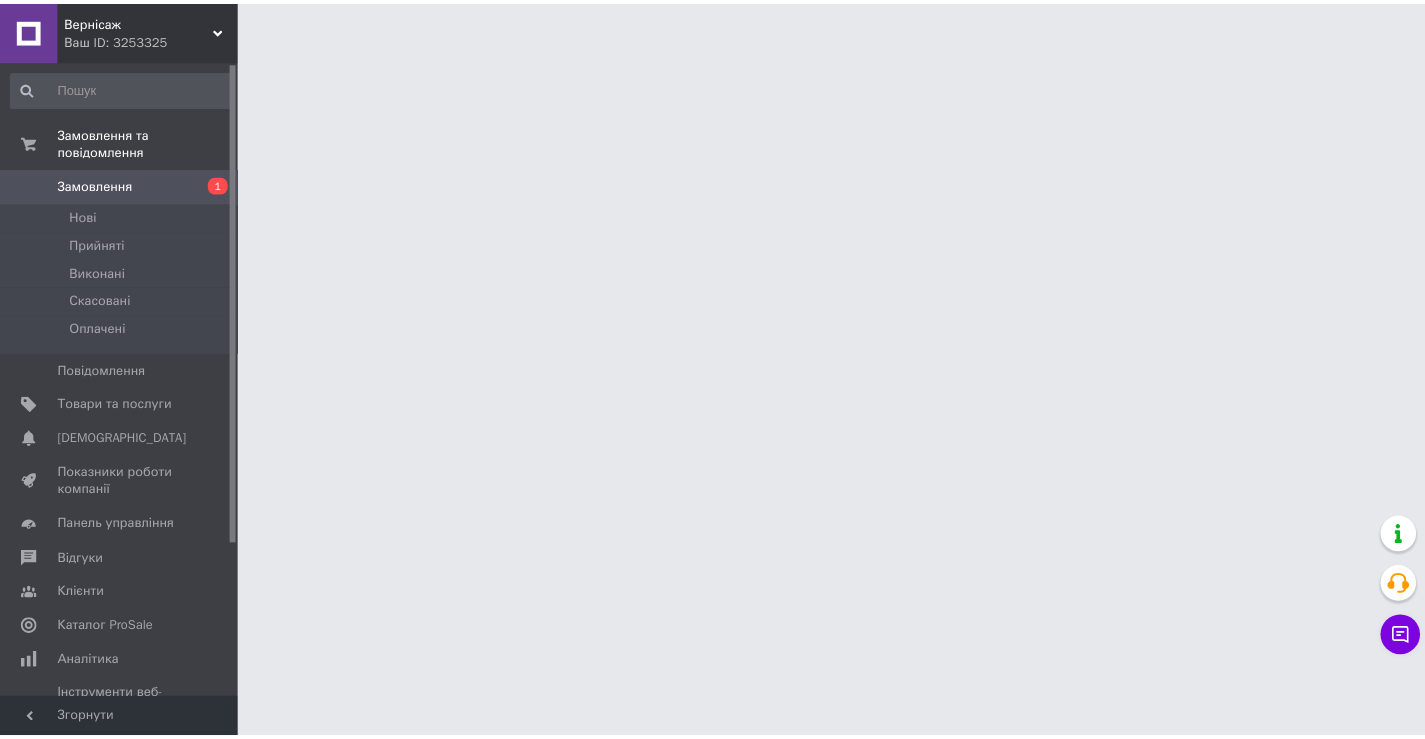 scroll, scrollTop: 0, scrollLeft: 0, axis: both 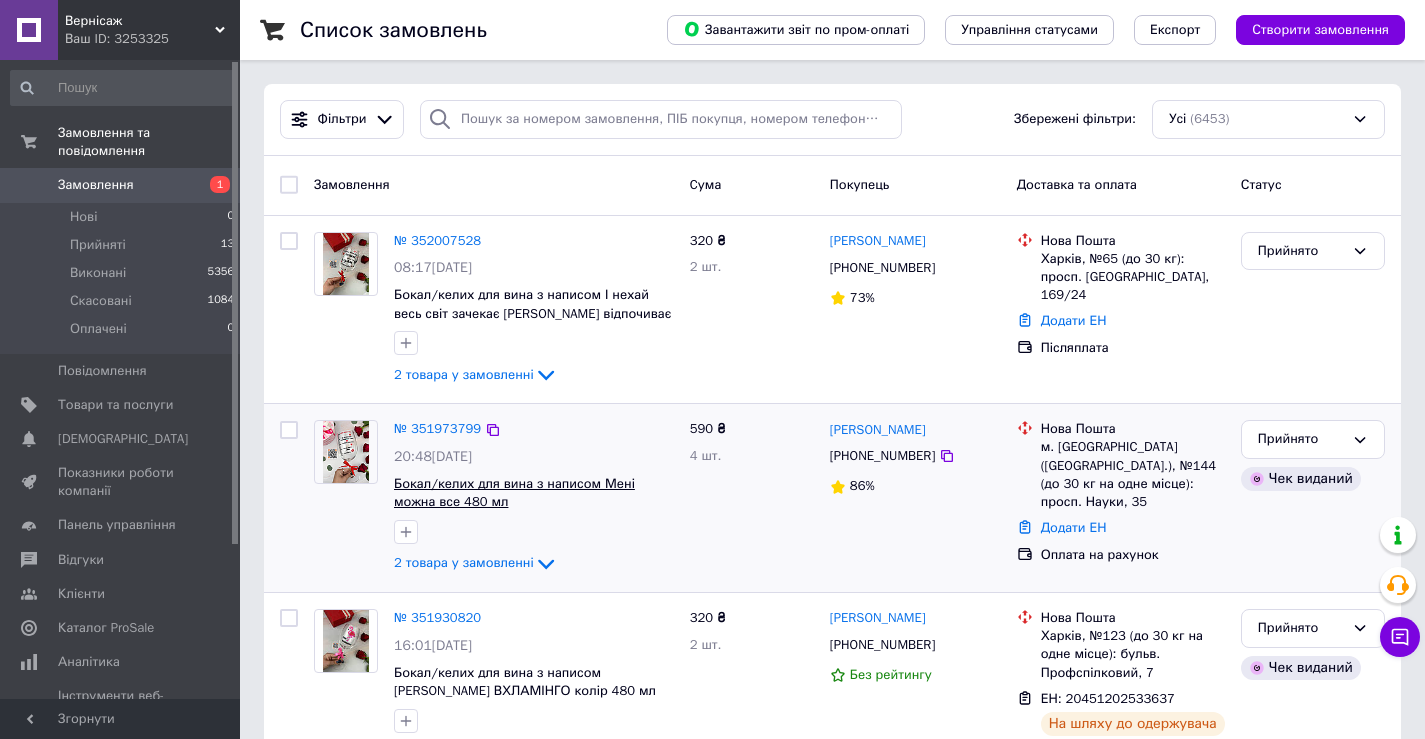 click on "Бокал/келих для вина з написом Мені можна все 480 мл" at bounding box center [514, 493] 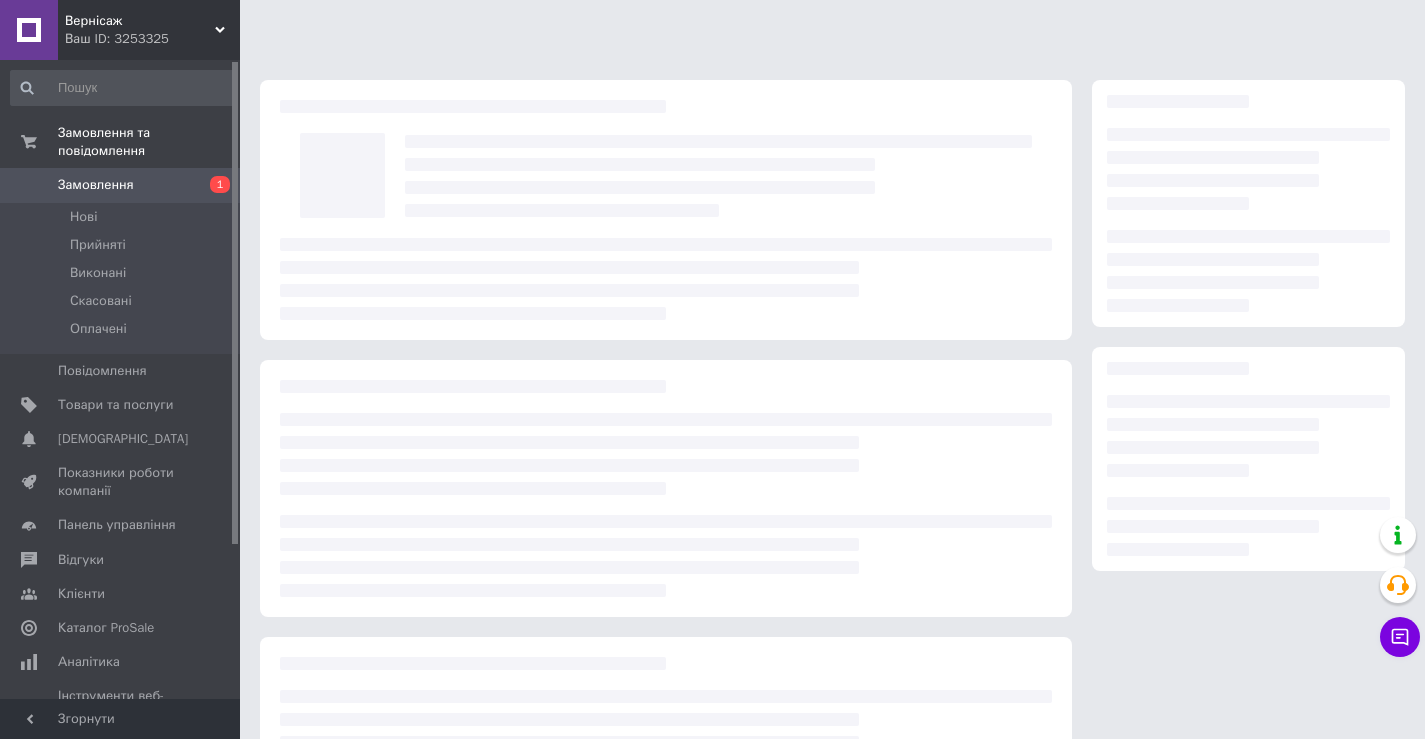 scroll, scrollTop: 0, scrollLeft: 0, axis: both 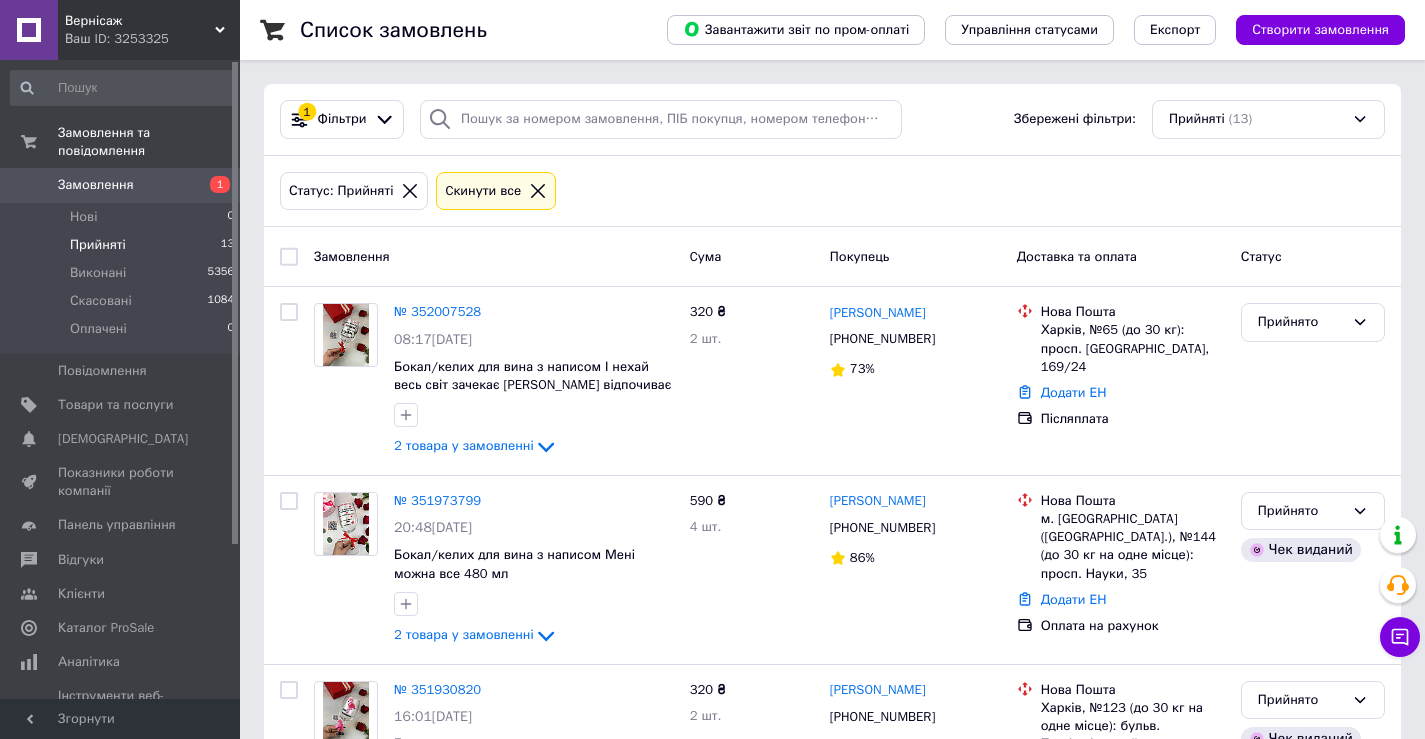 click on "Замовлення" at bounding box center (121, 185) 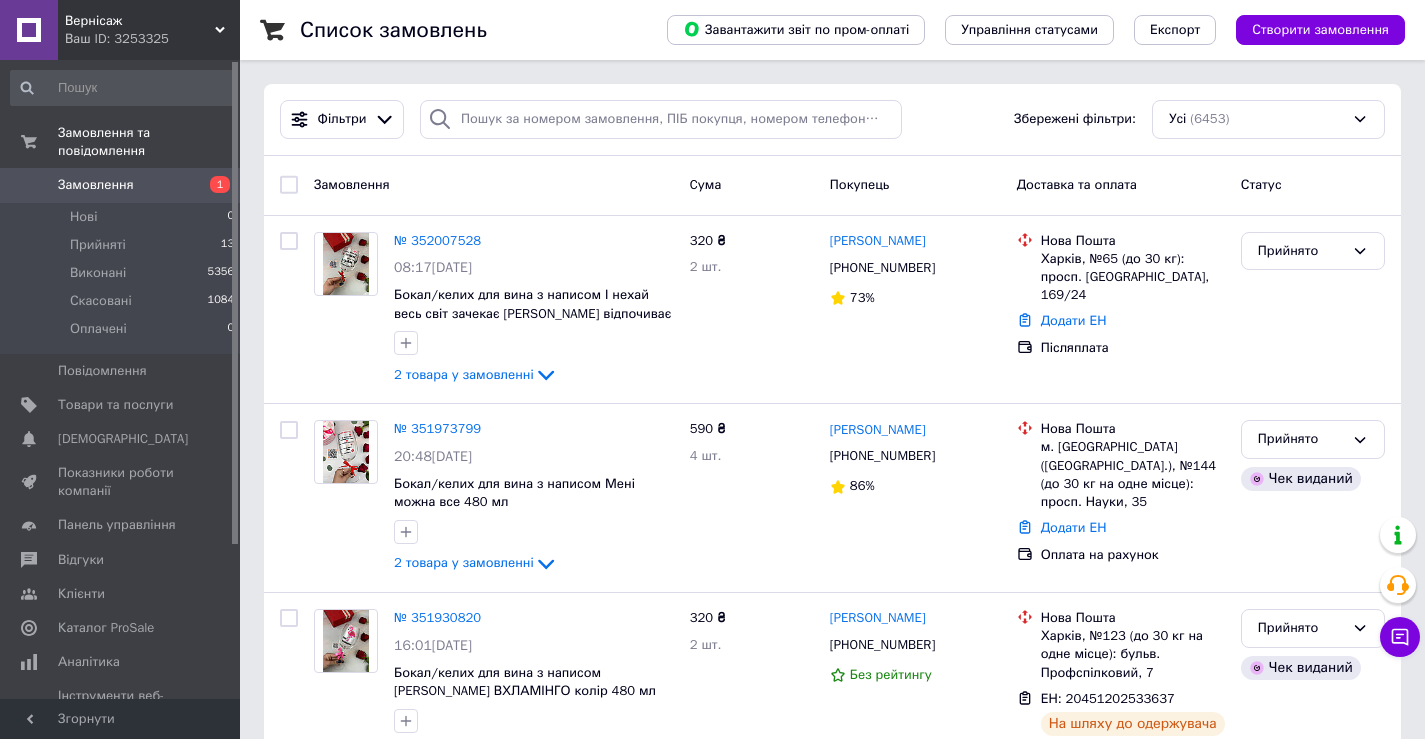 click at bounding box center (29, 185) 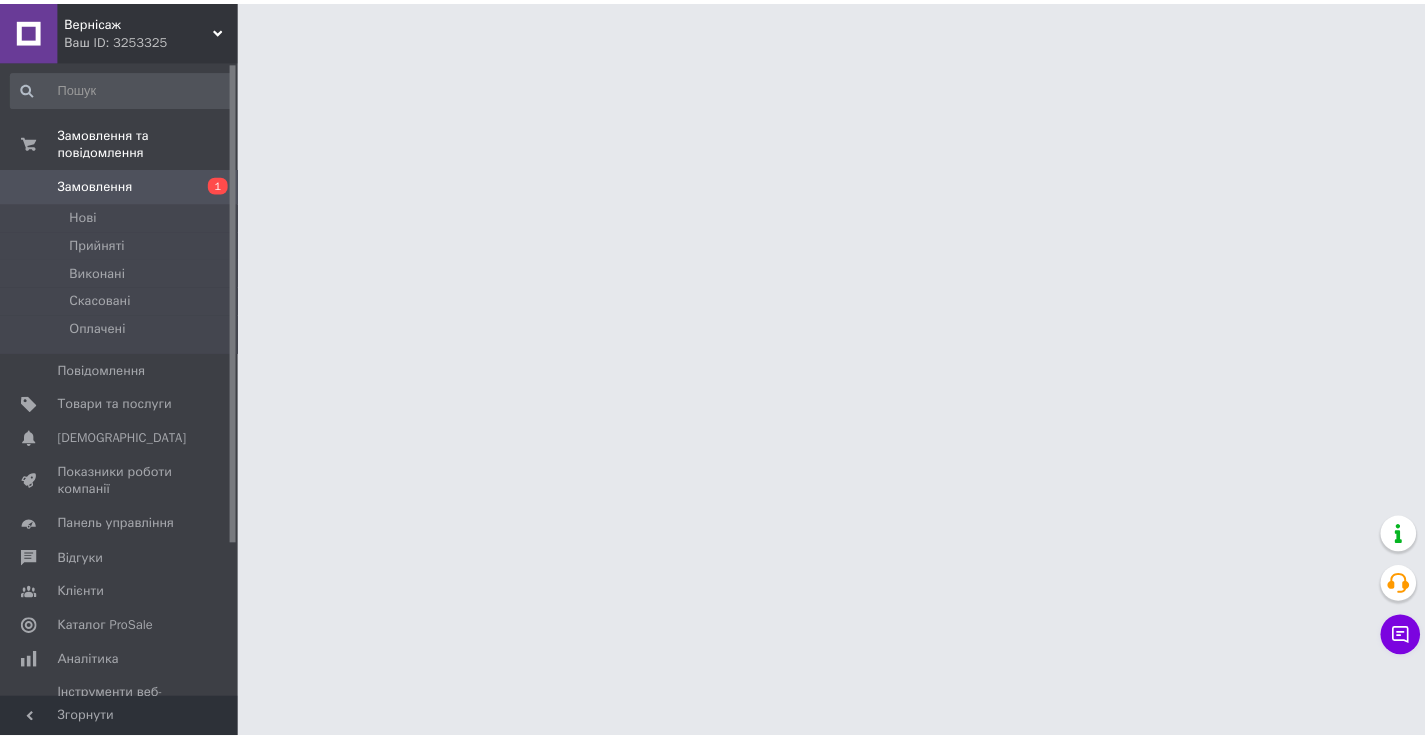 scroll, scrollTop: 0, scrollLeft: 0, axis: both 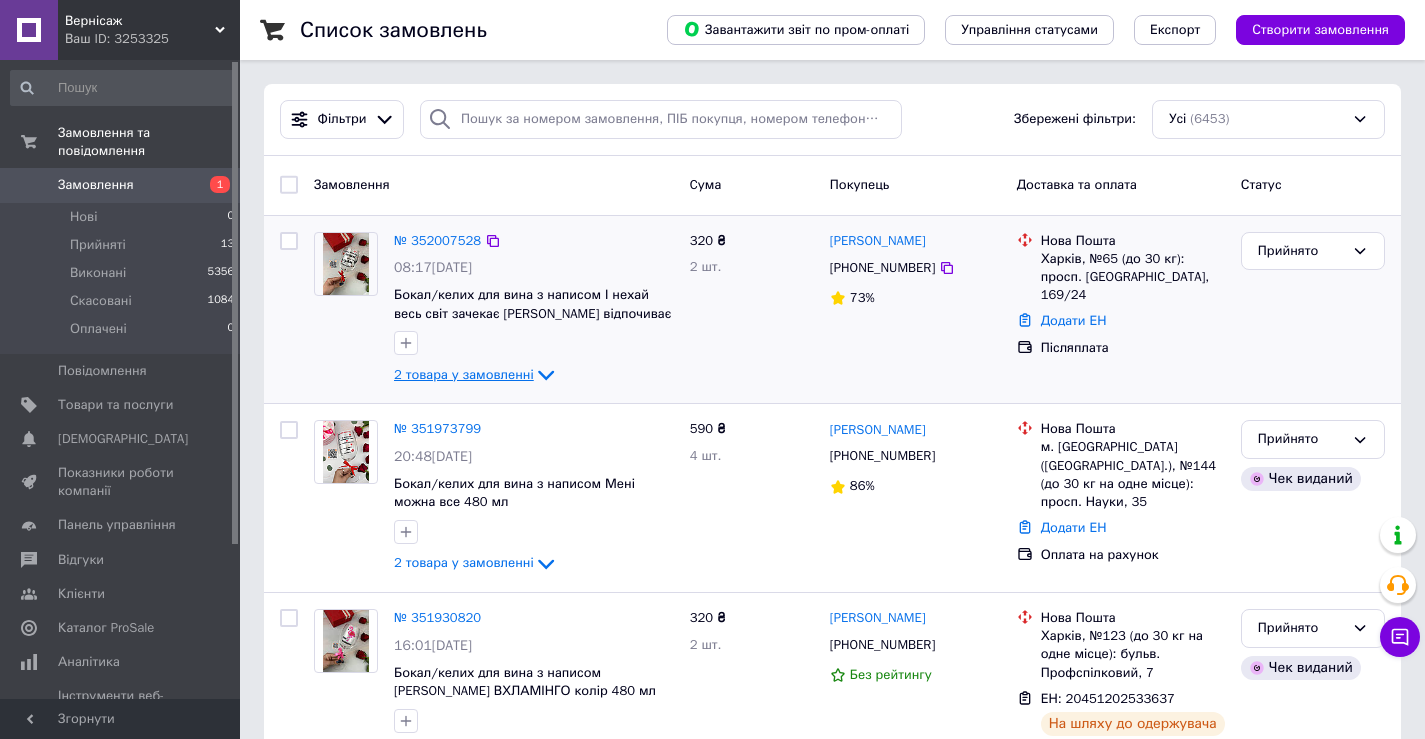 click on "2 товара у замовленні" at bounding box center [464, 374] 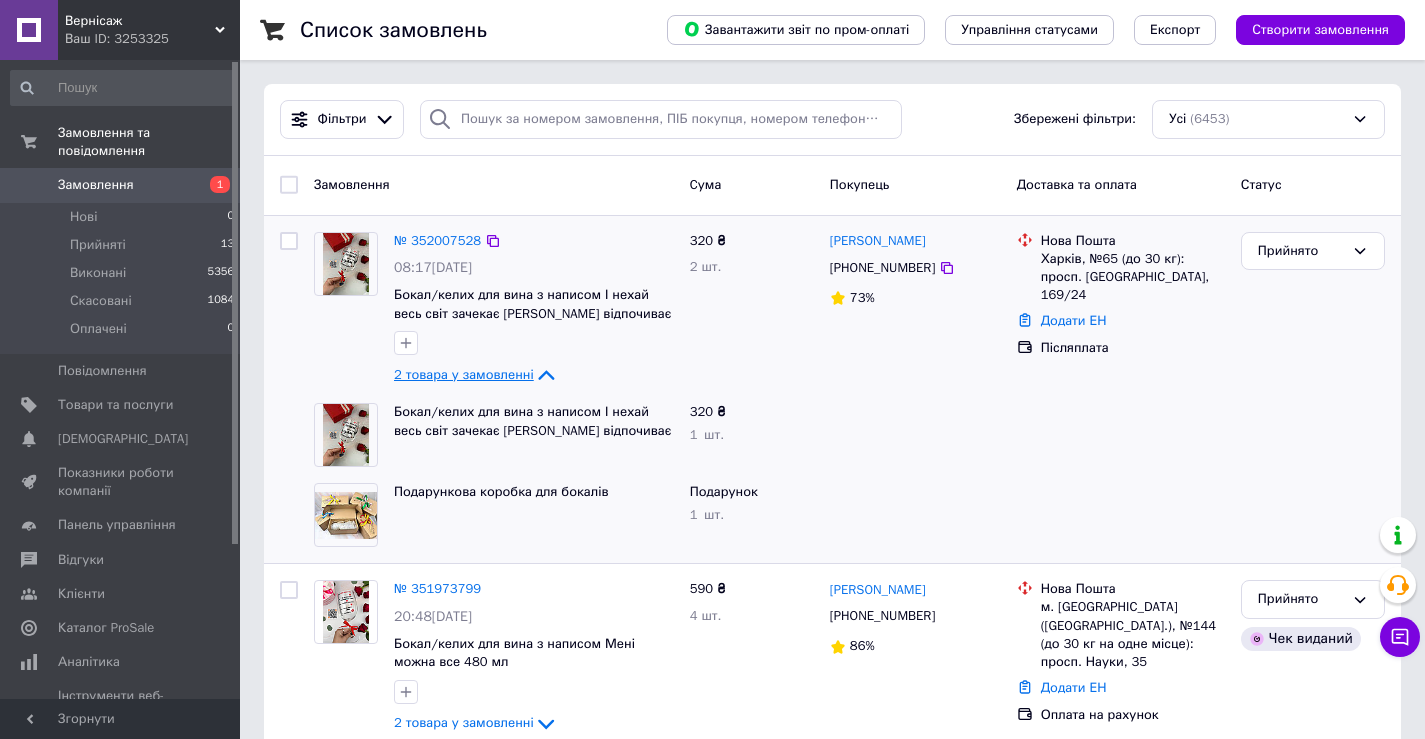 click on "2 товара у замовленні" at bounding box center [464, 374] 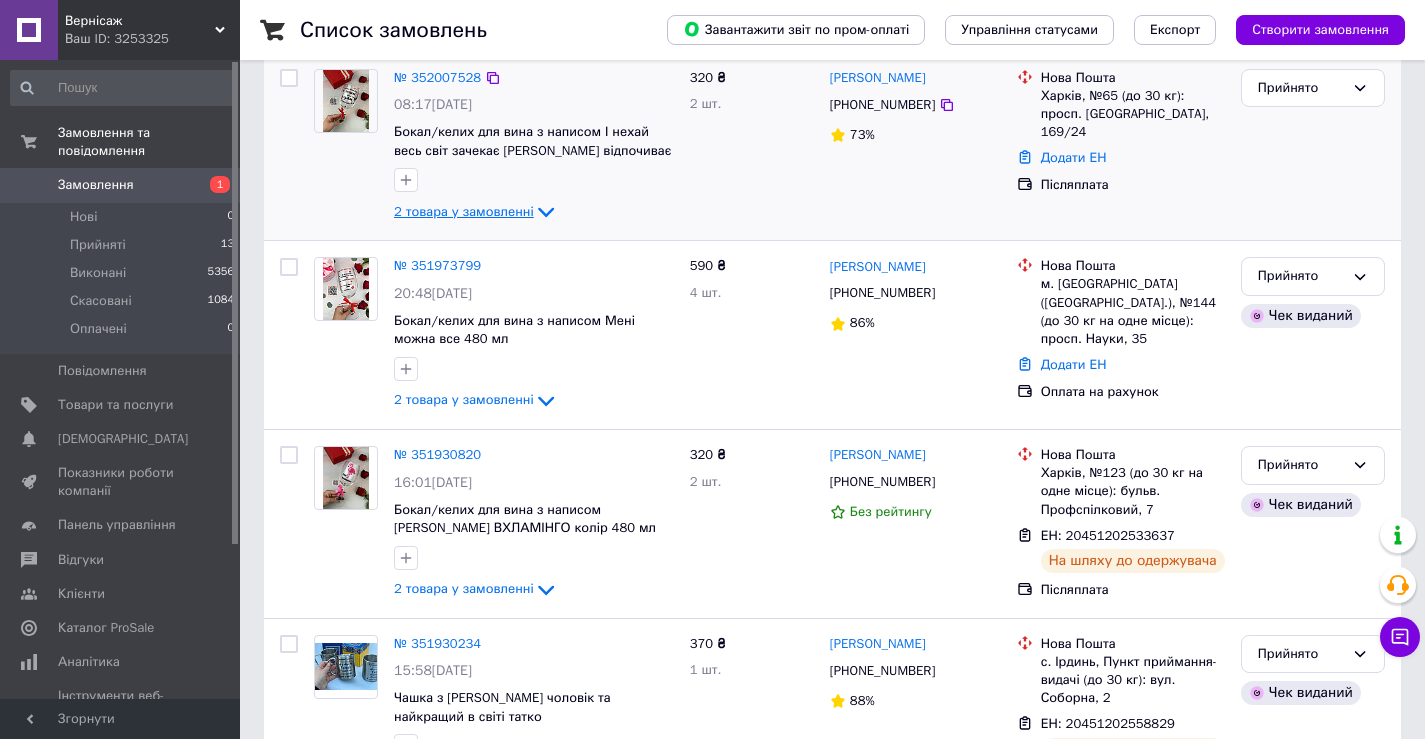 scroll, scrollTop: 200, scrollLeft: 0, axis: vertical 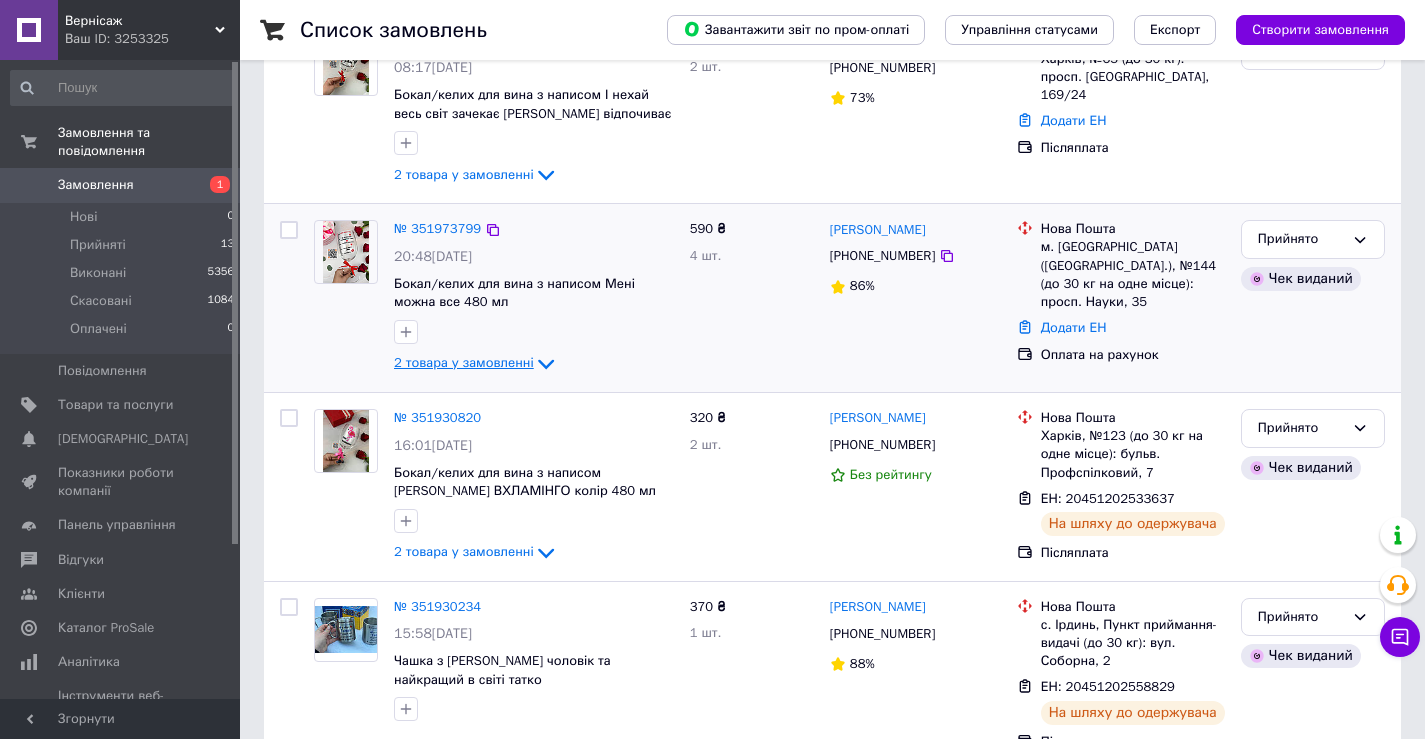 click on "2 товара у замовленні" at bounding box center (464, 363) 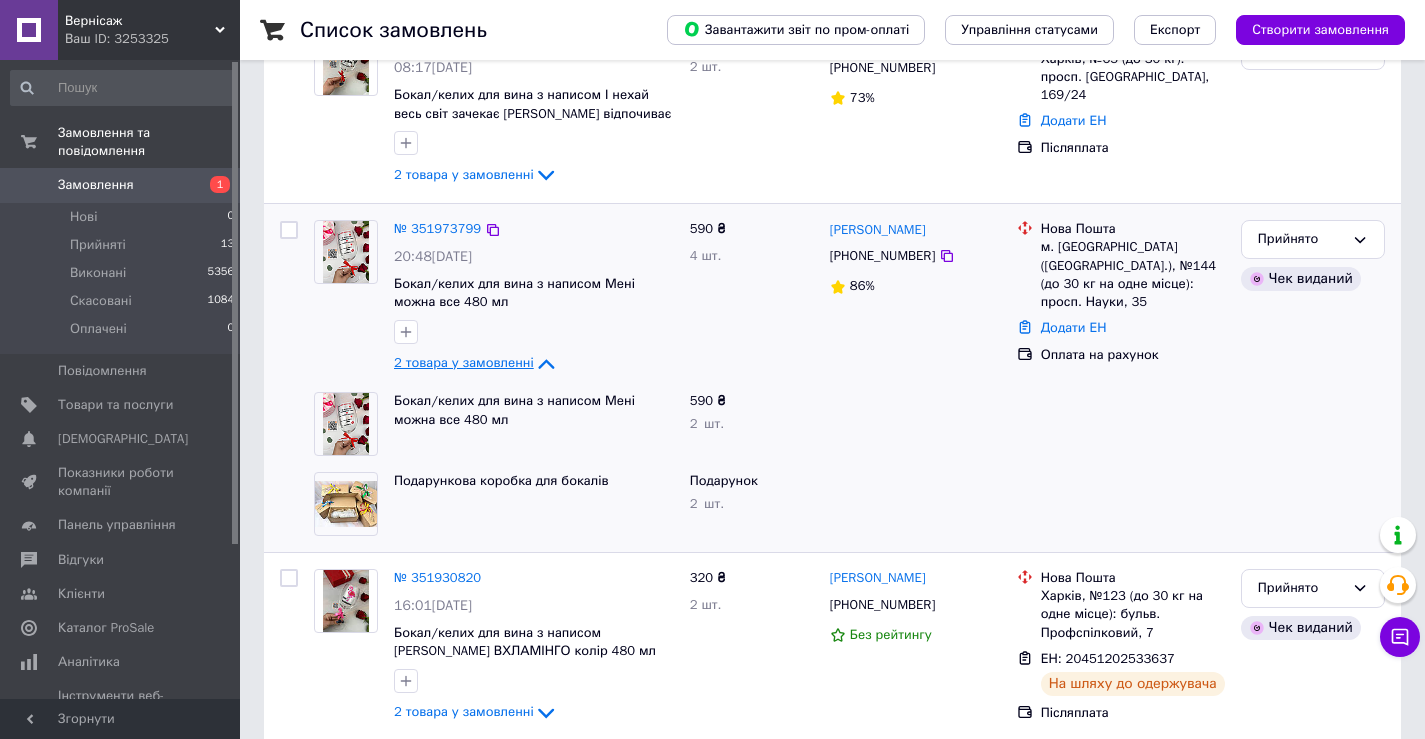 click on "2 товара у замовленні" at bounding box center (464, 363) 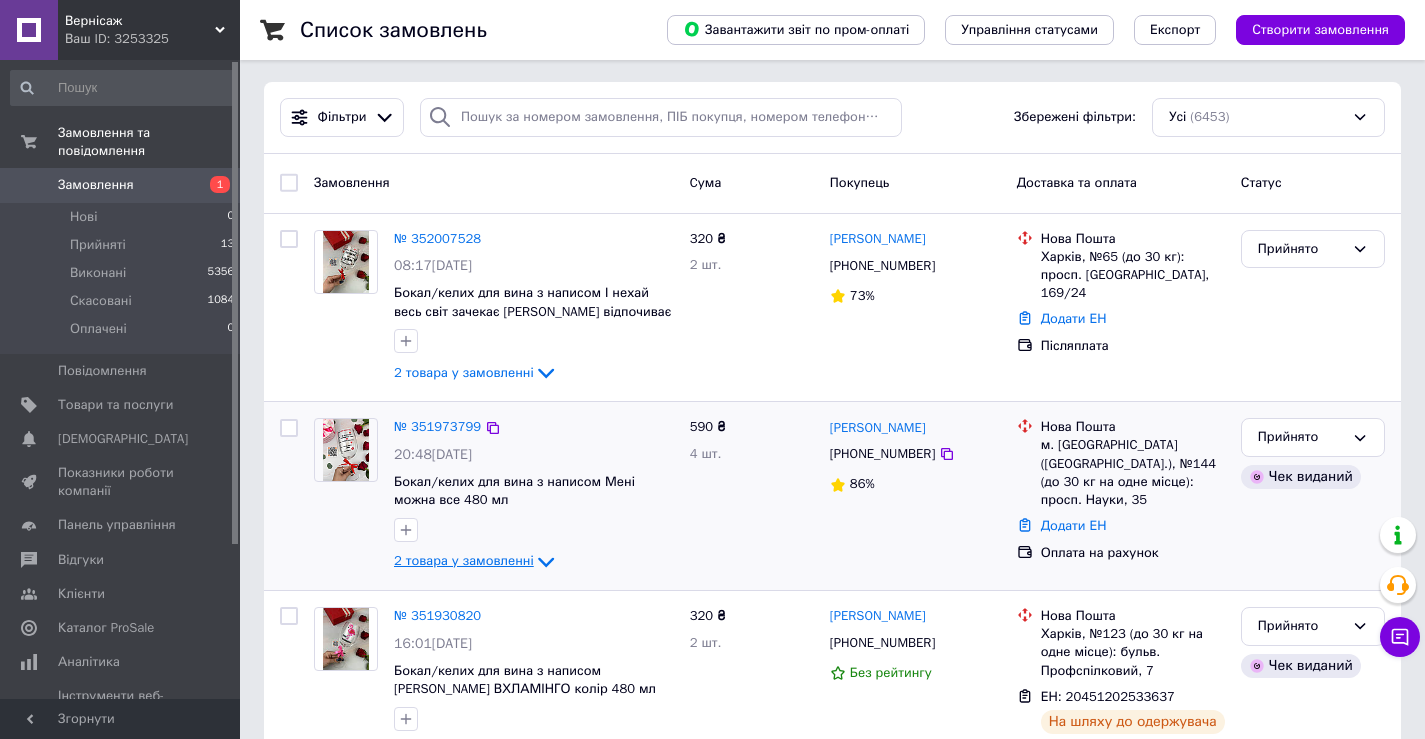scroll, scrollTop: 0, scrollLeft: 0, axis: both 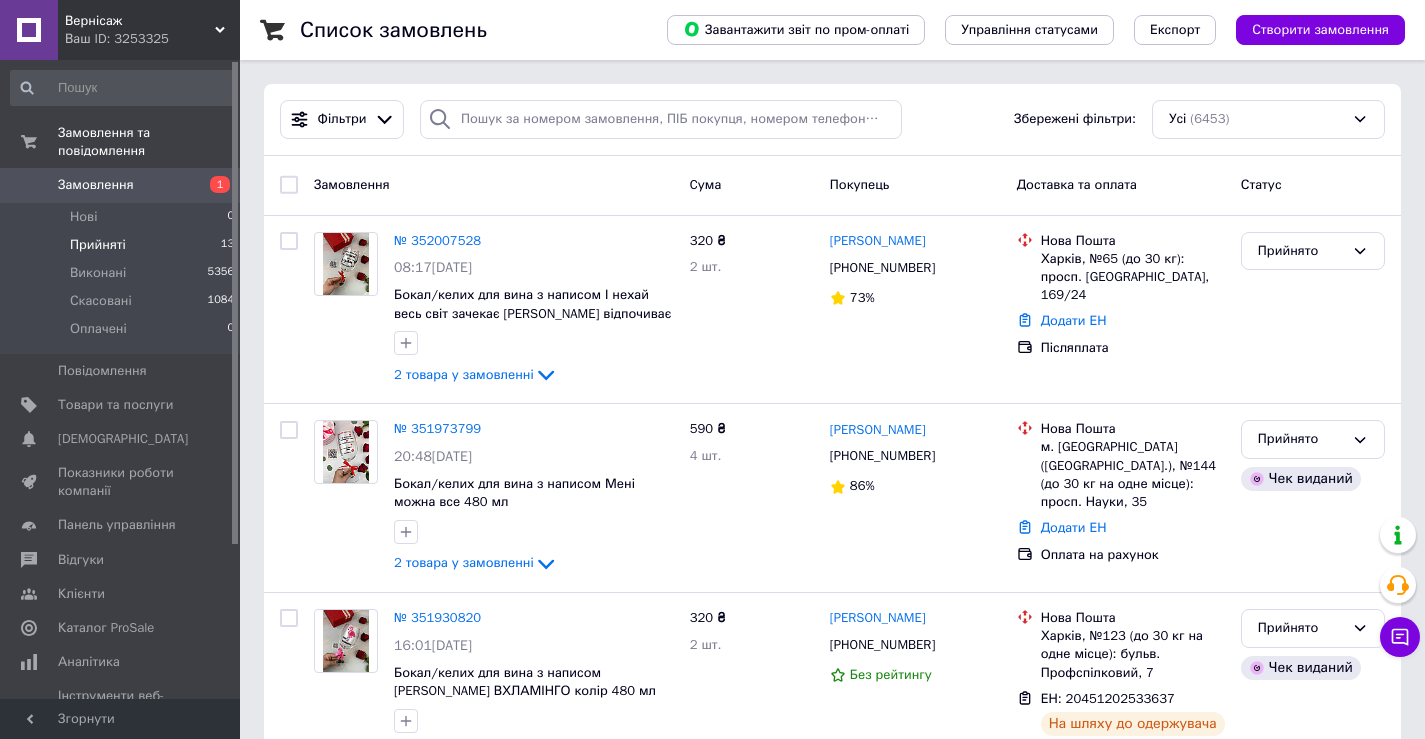 click on "Прийняті 13" at bounding box center [123, 245] 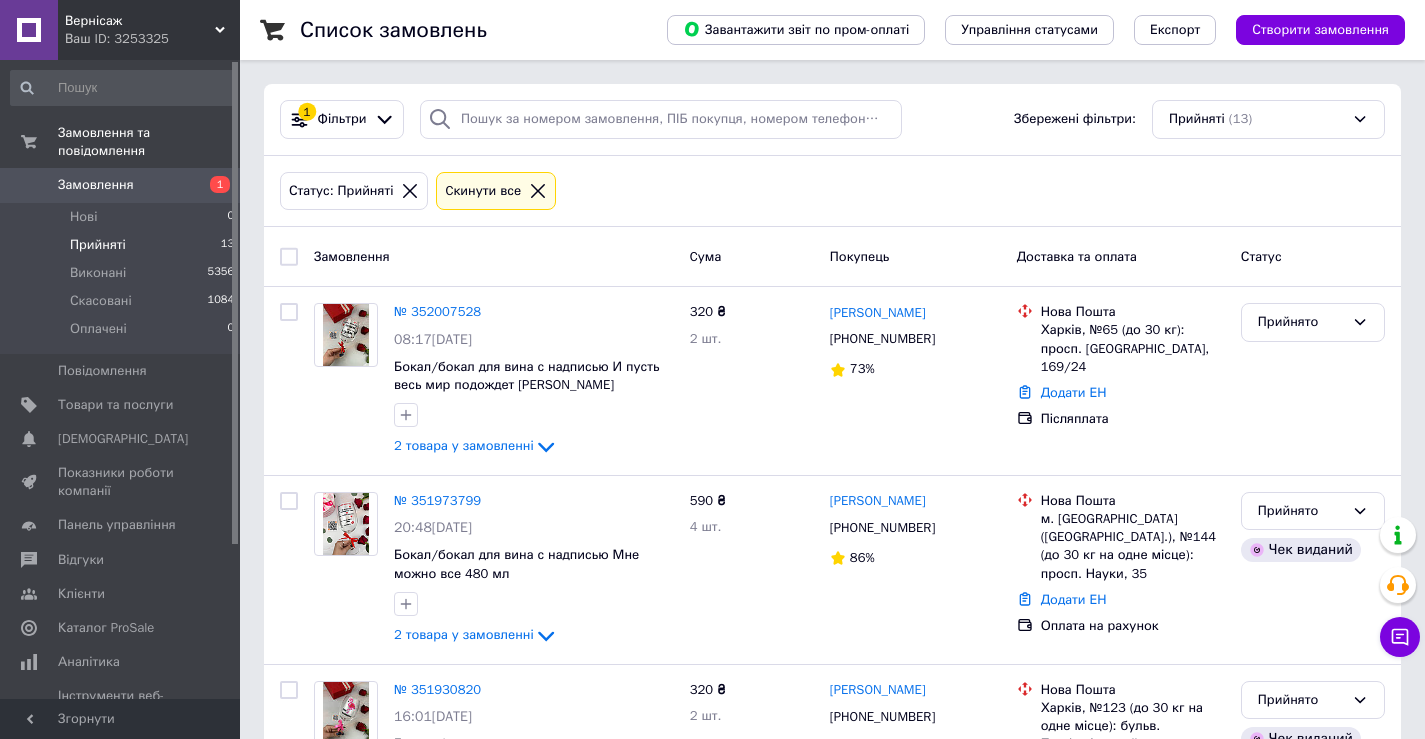 click on "Замовлення 1" at bounding box center [123, 185] 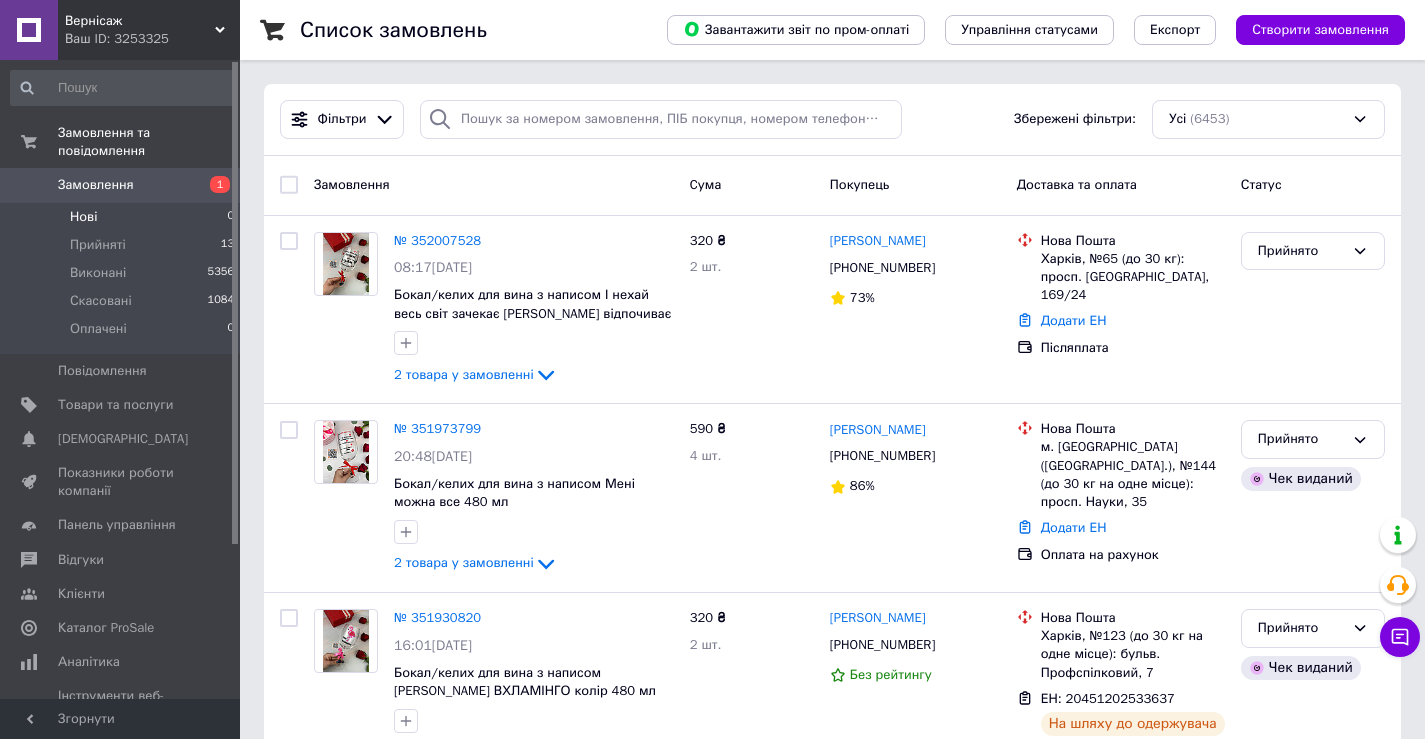click on "Нові 0" at bounding box center [123, 217] 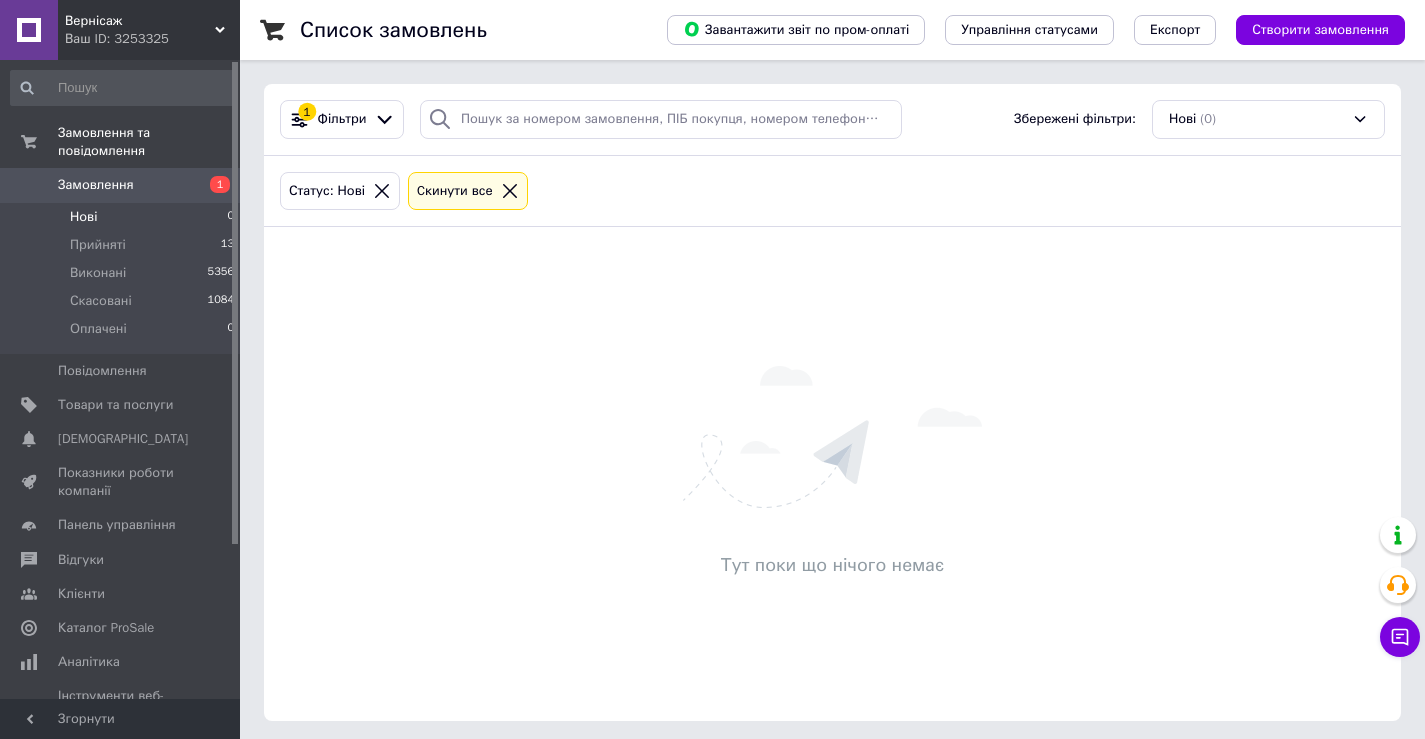 click on "Нові 0" at bounding box center [123, 217] 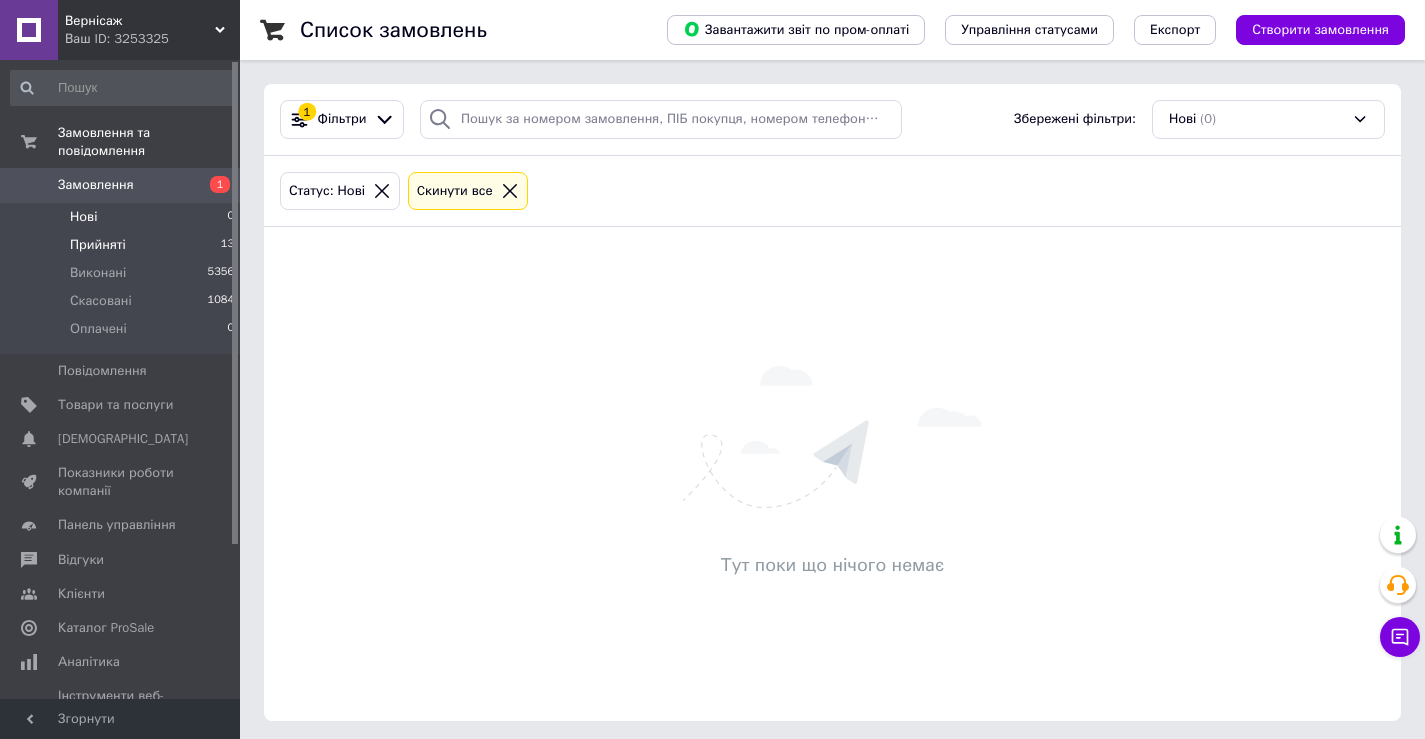 click on "Прийняті 13" at bounding box center [123, 245] 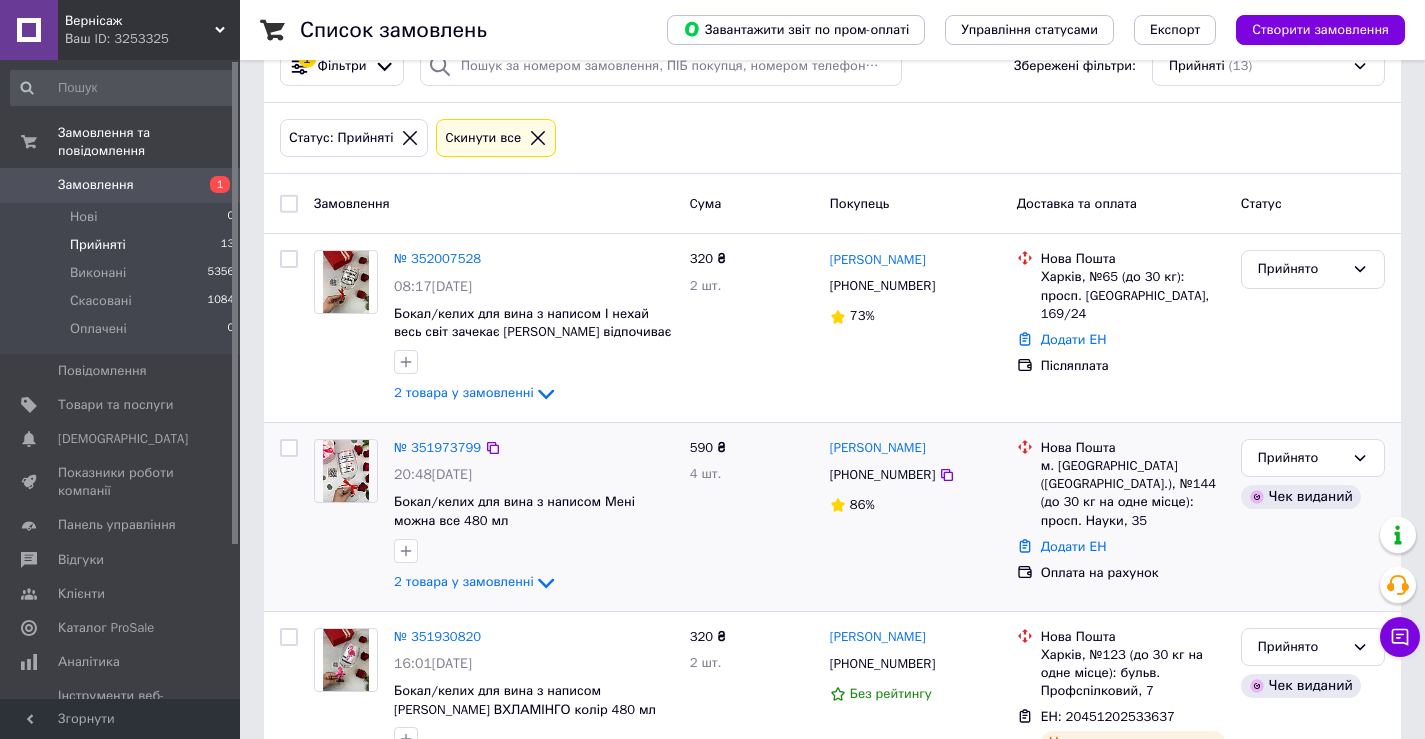 scroll, scrollTop: 100, scrollLeft: 0, axis: vertical 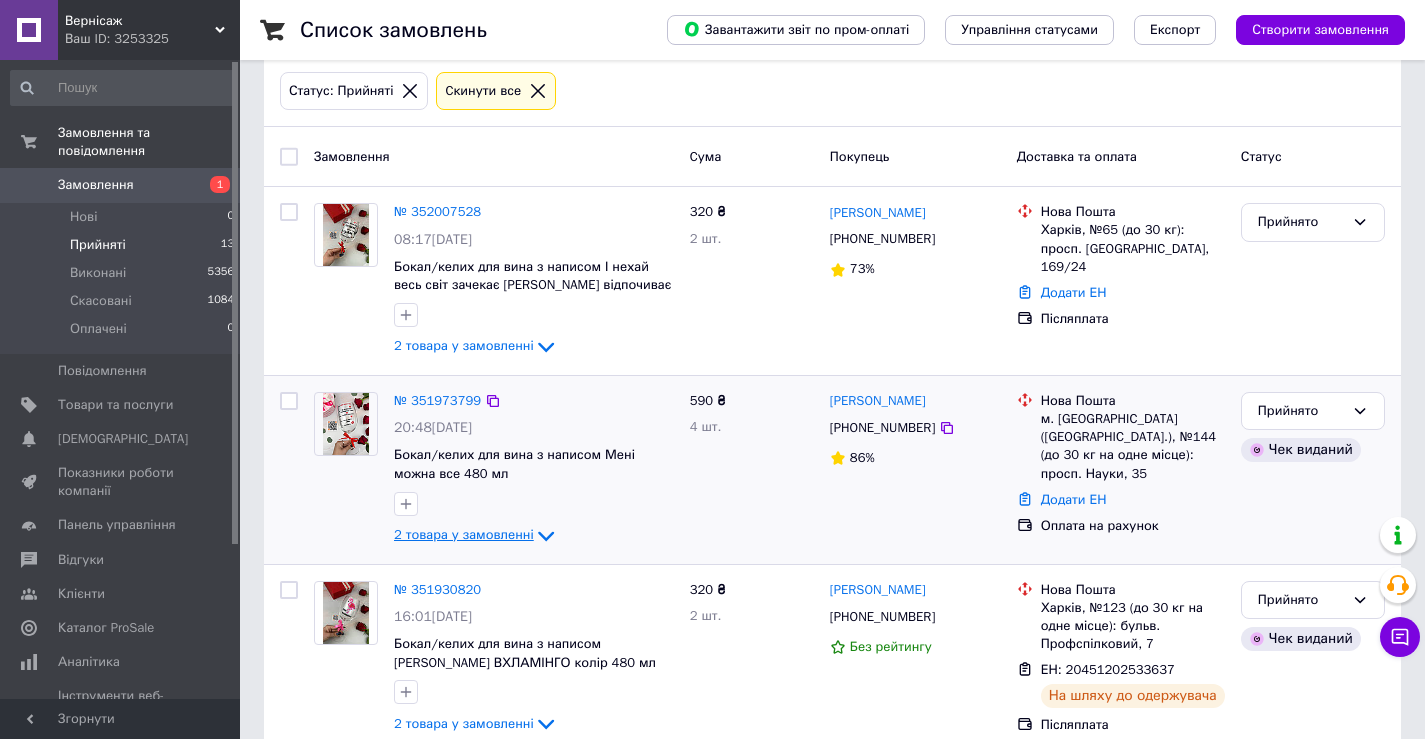click 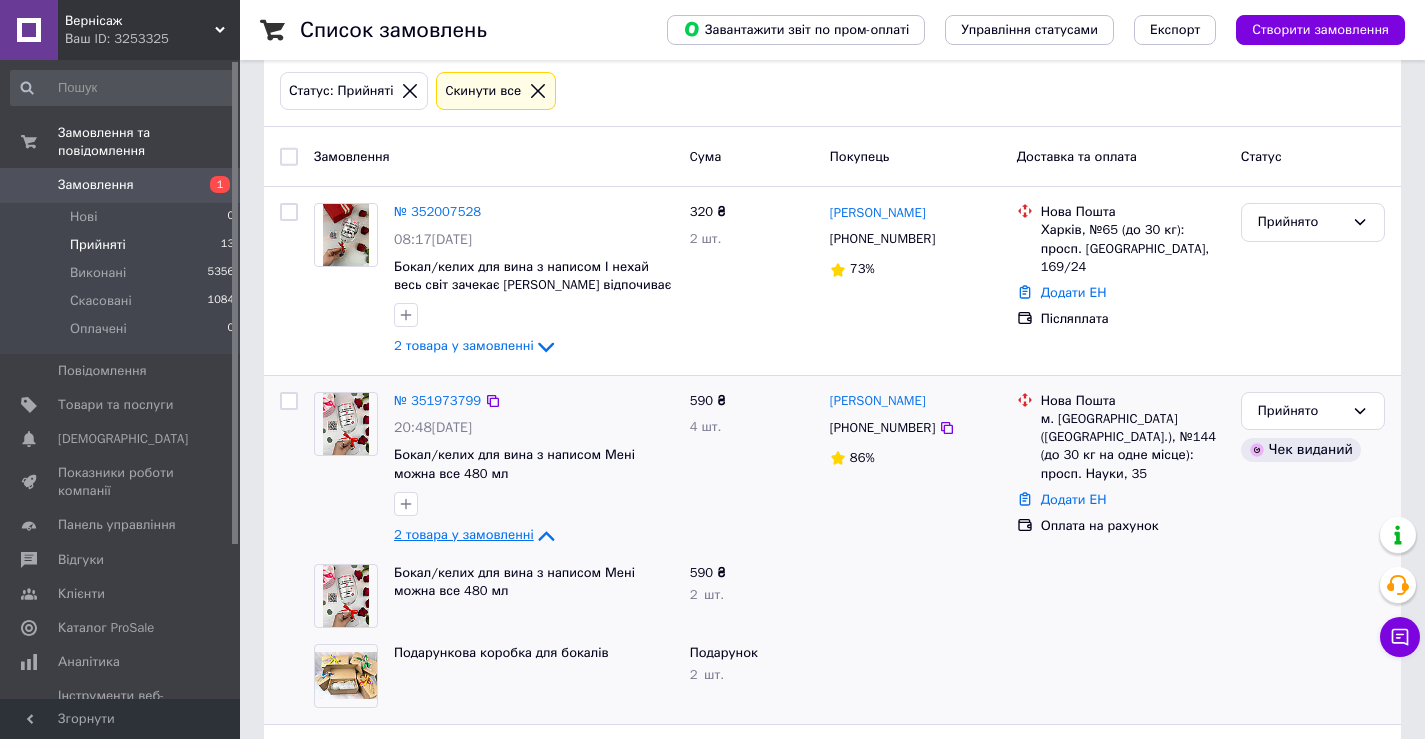 click 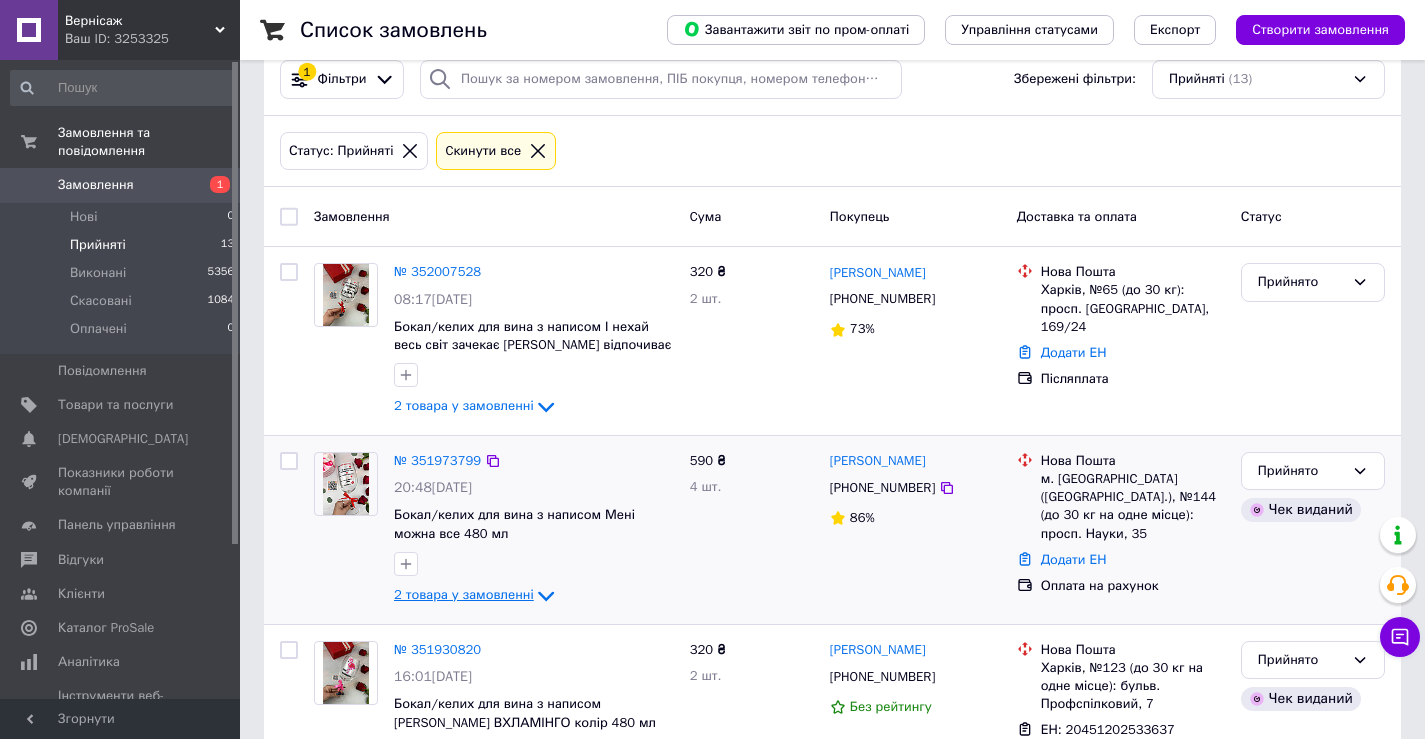 scroll, scrollTop: 0, scrollLeft: 0, axis: both 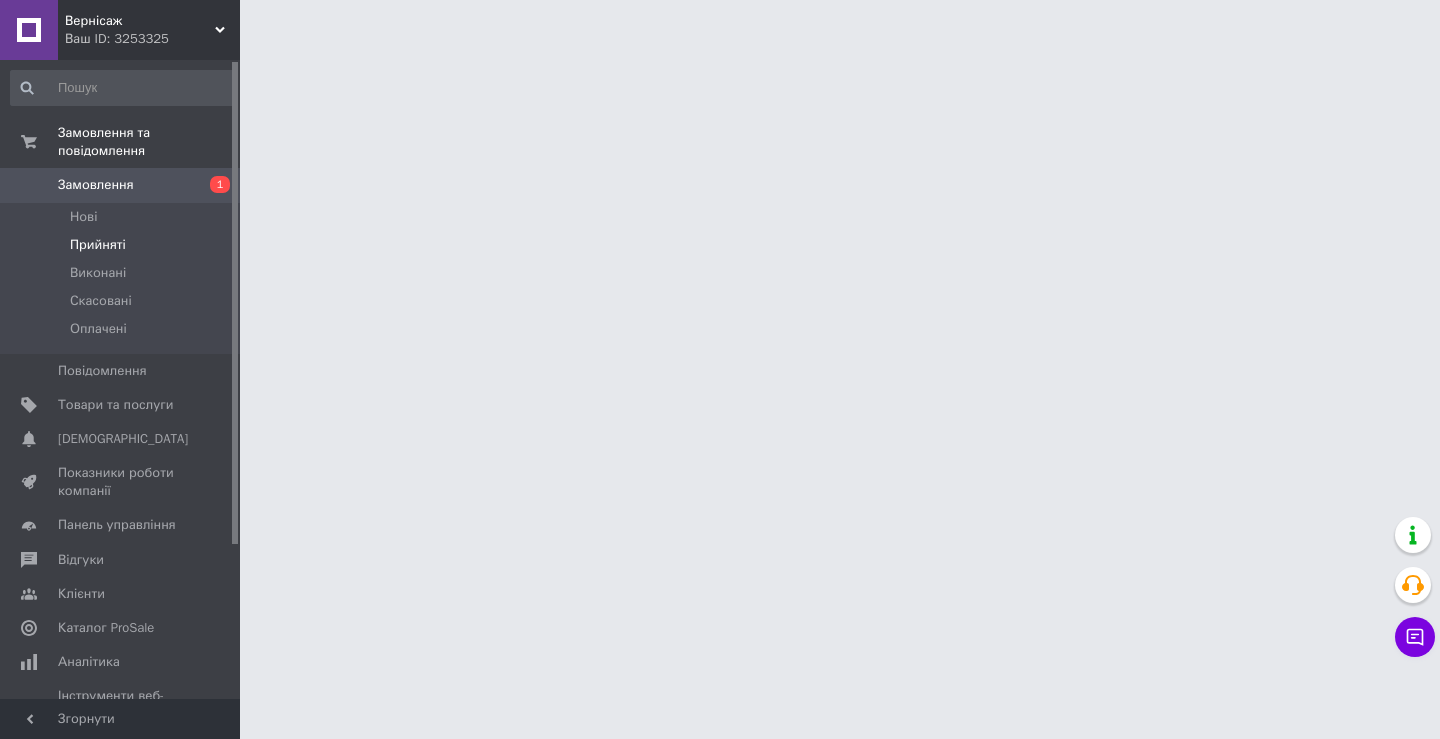 click on "Прийняті" at bounding box center (123, 245) 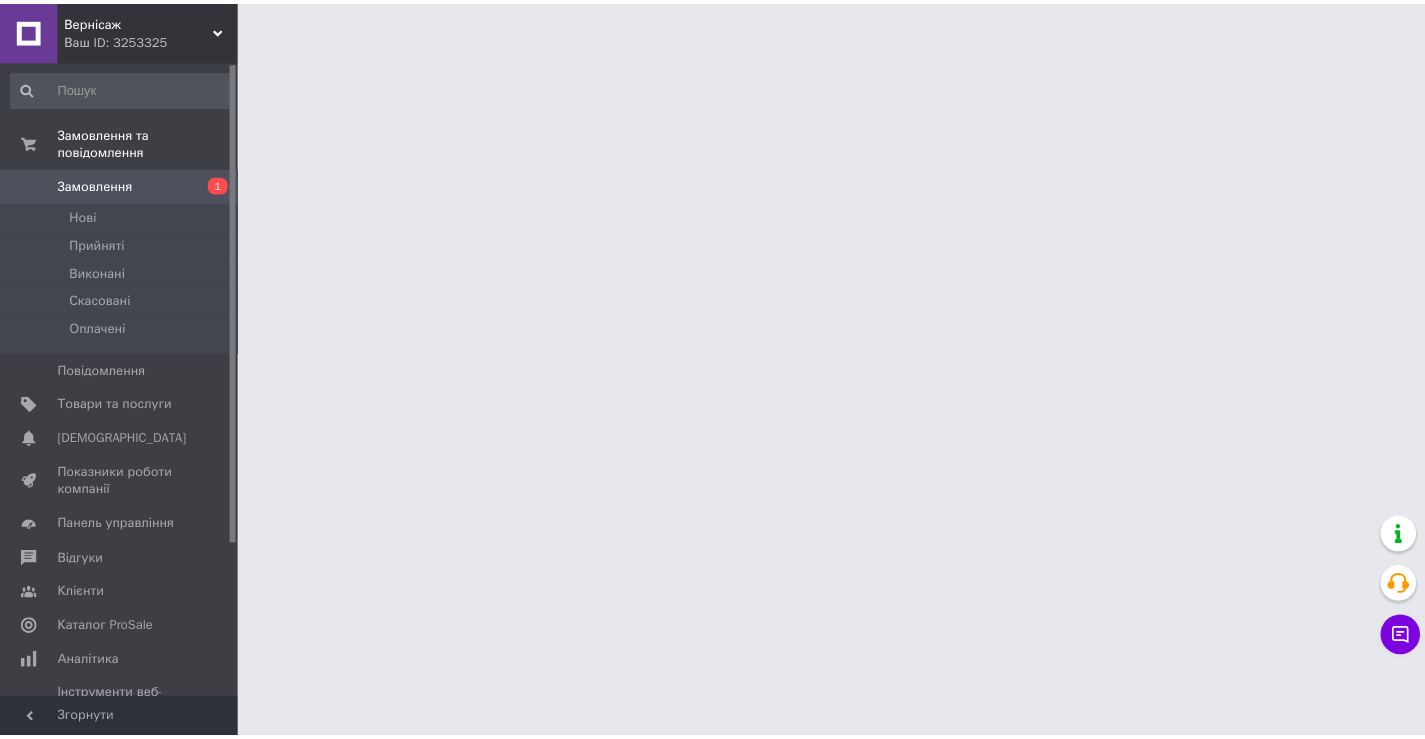 scroll, scrollTop: 0, scrollLeft: 0, axis: both 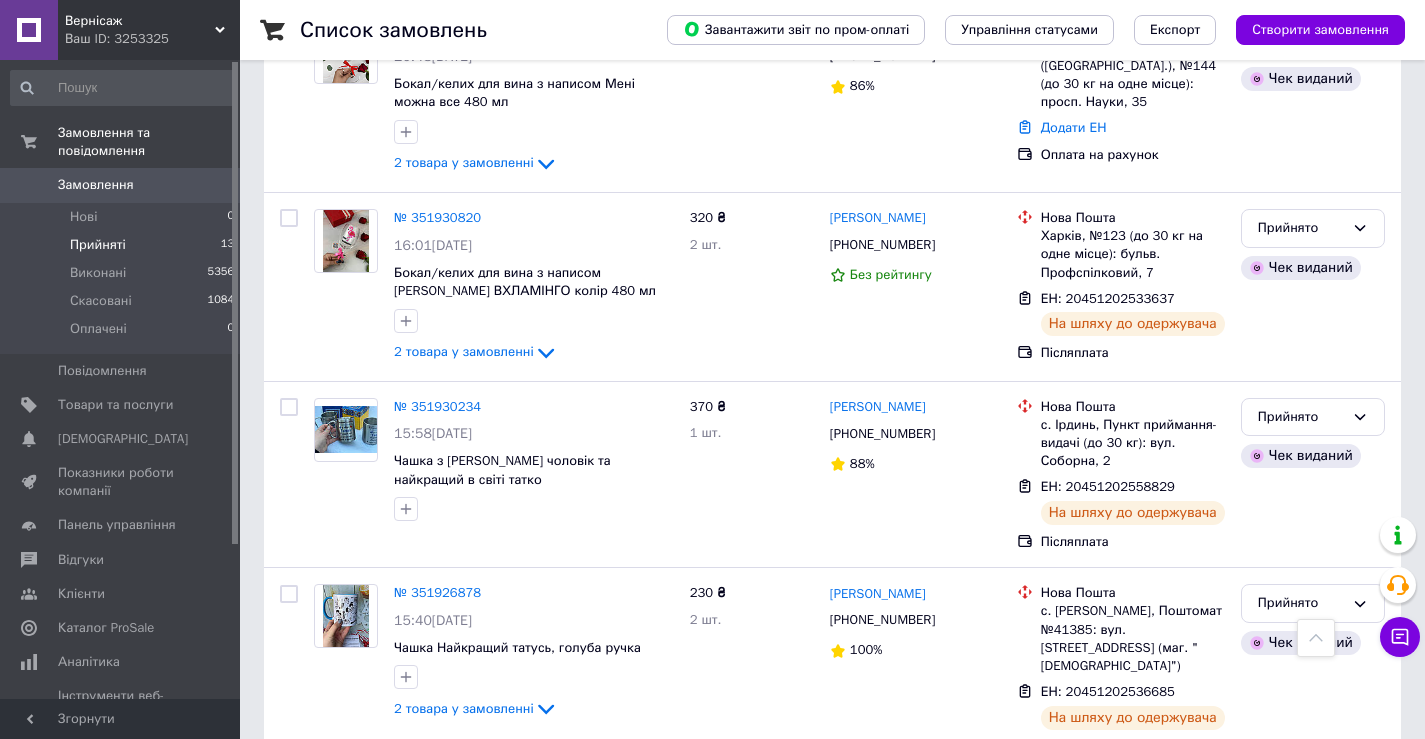 click on "Прийняті" at bounding box center [98, 245] 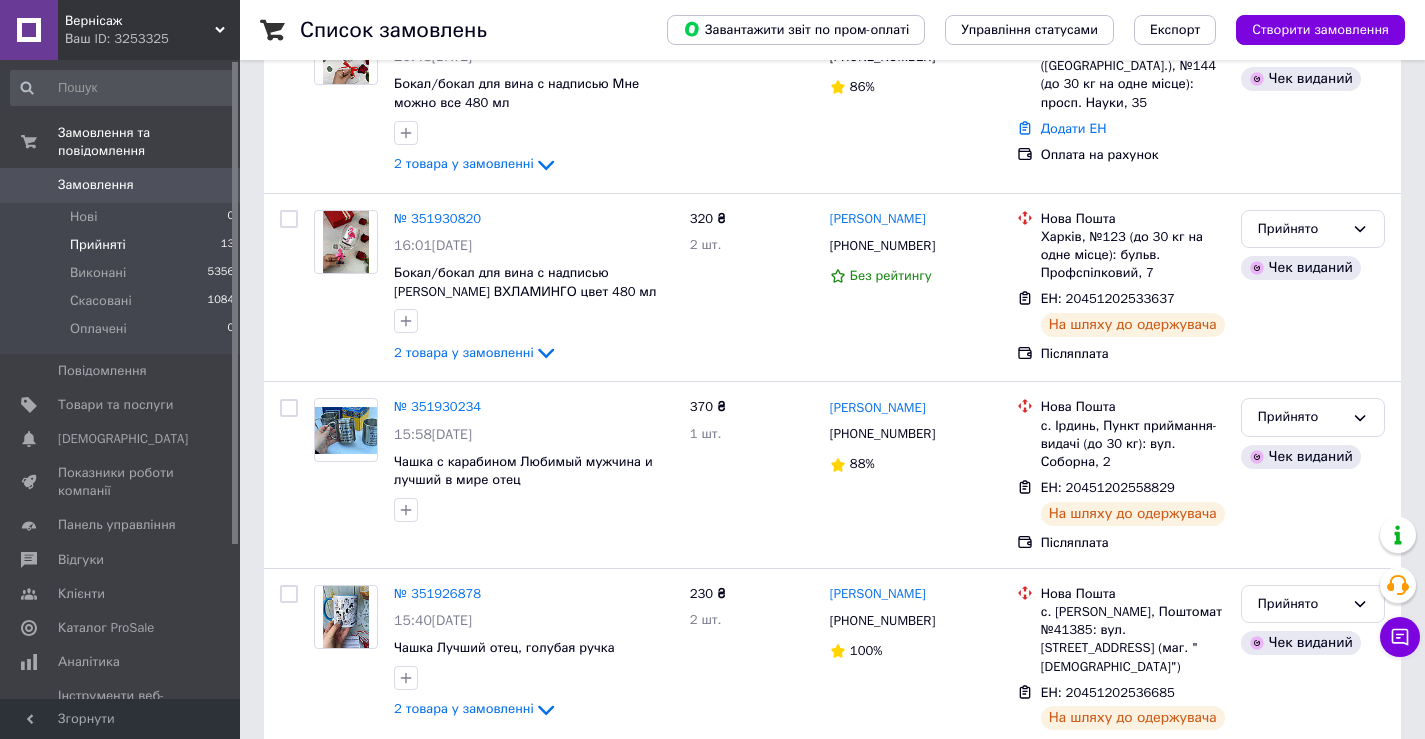 scroll, scrollTop: 0, scrollLeft: 0, axis: both 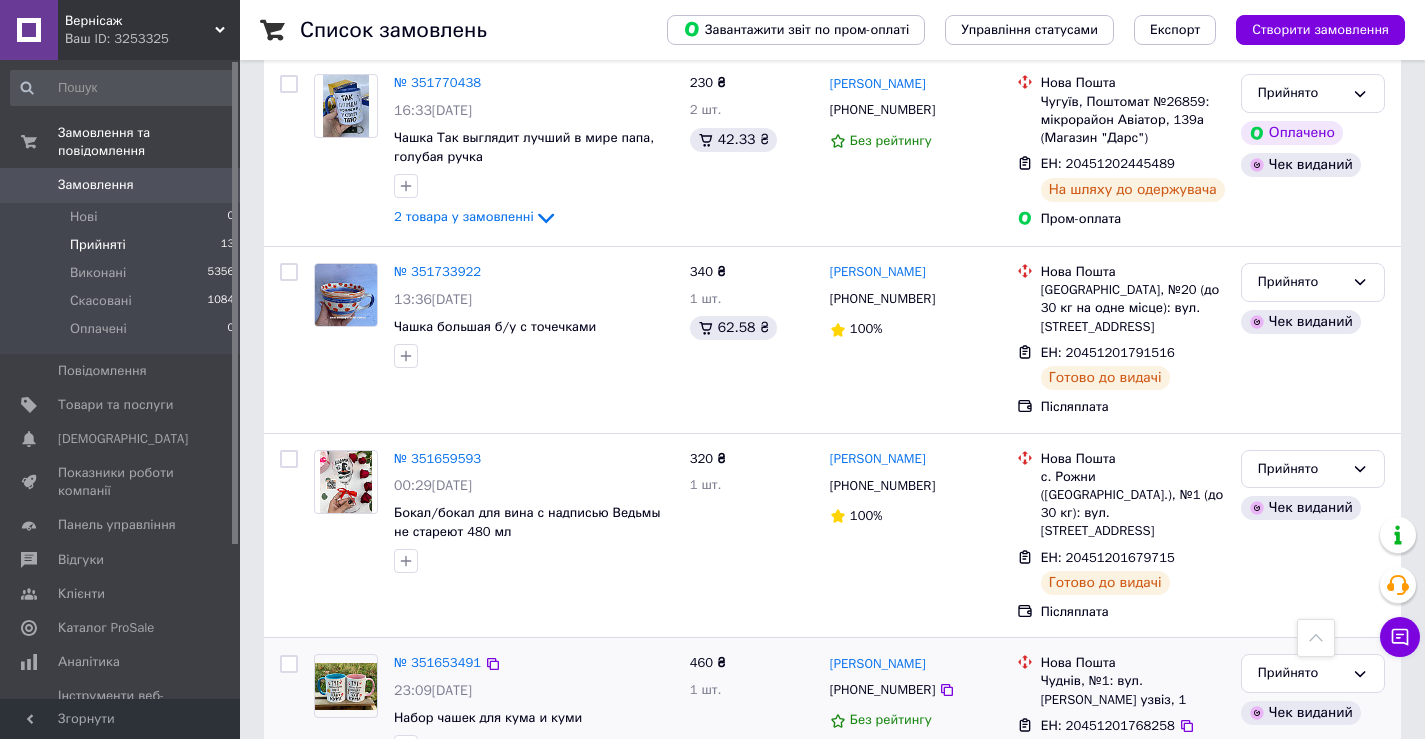 click on "Прийнято Чек виданий" at bounding box center (1313, 721) 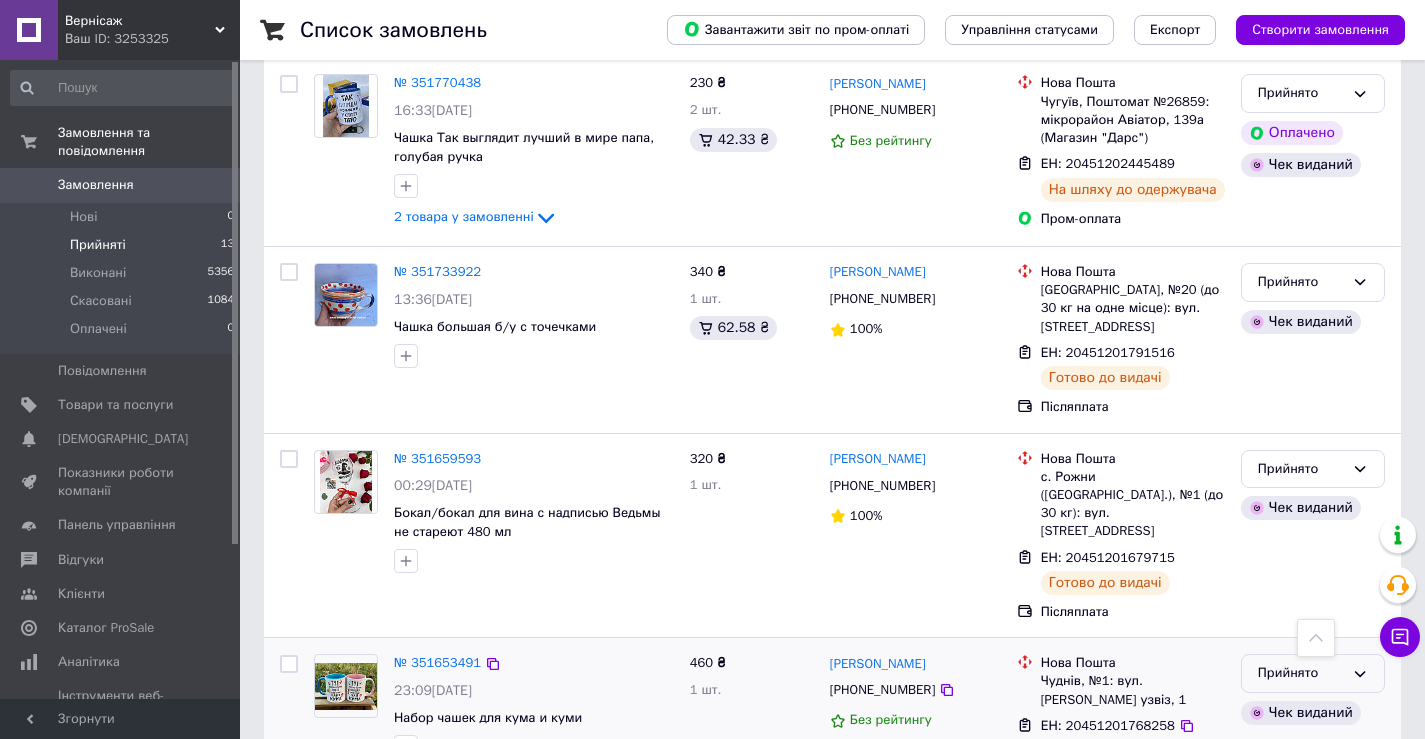 click on "Прийнято" at bounding box center [1313, 673] 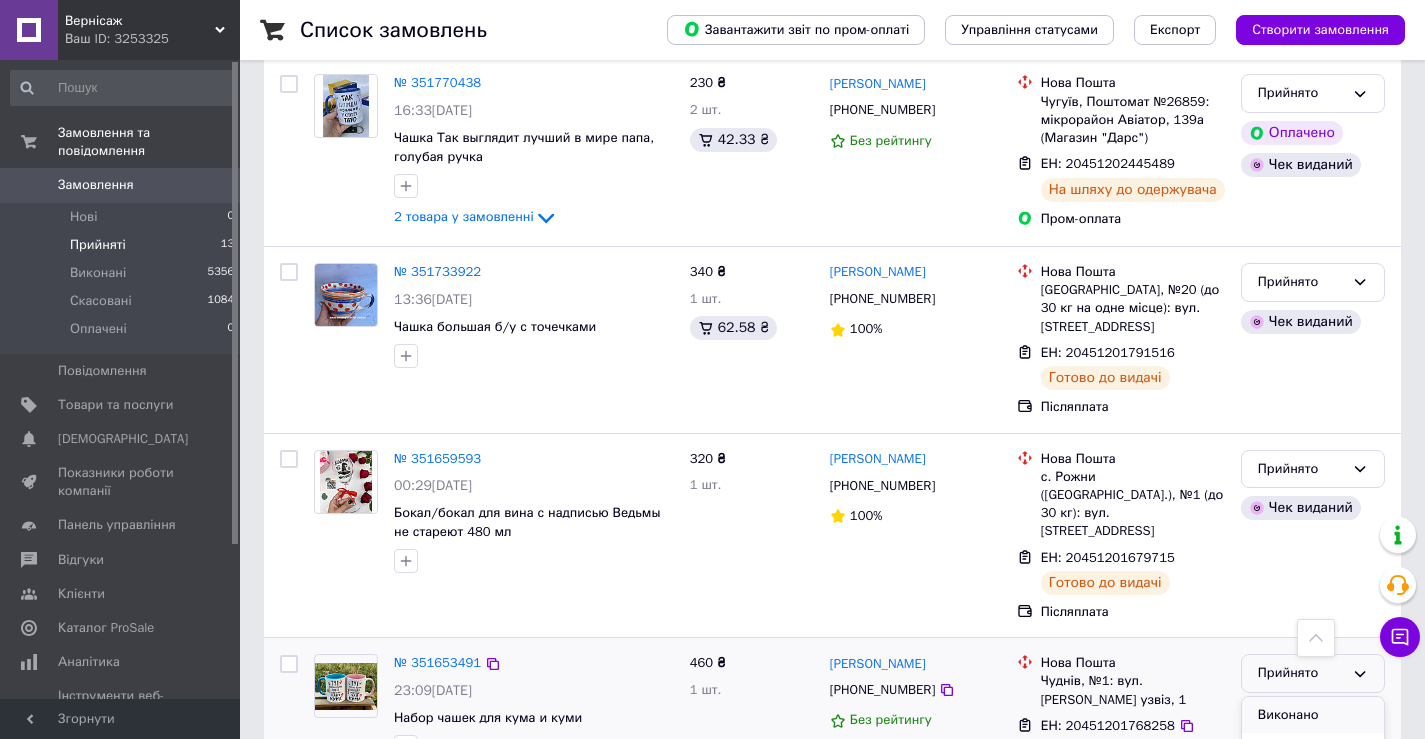 click on "Виконано" at bounding box center [1313, 715] 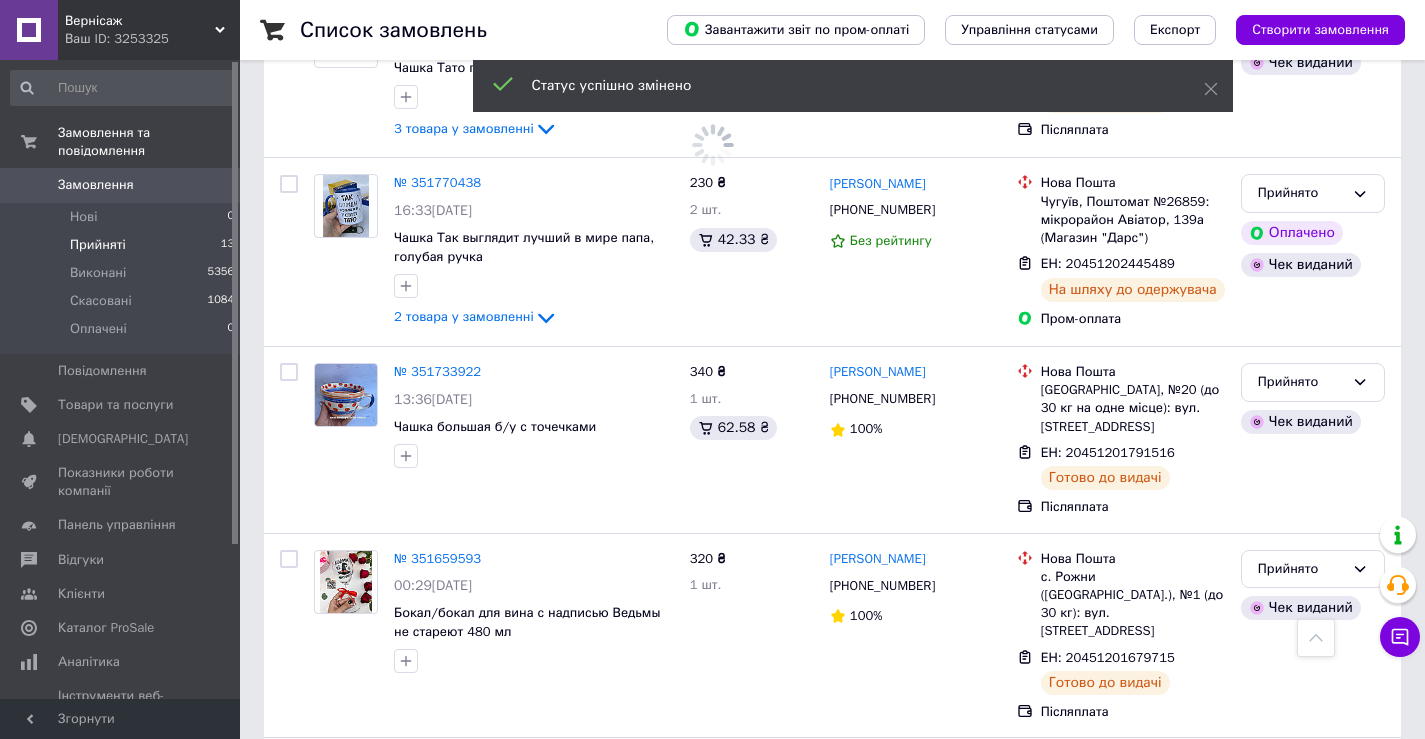 scroll, scrollTop: 1825, scrollLeft: 0, axis: vertical 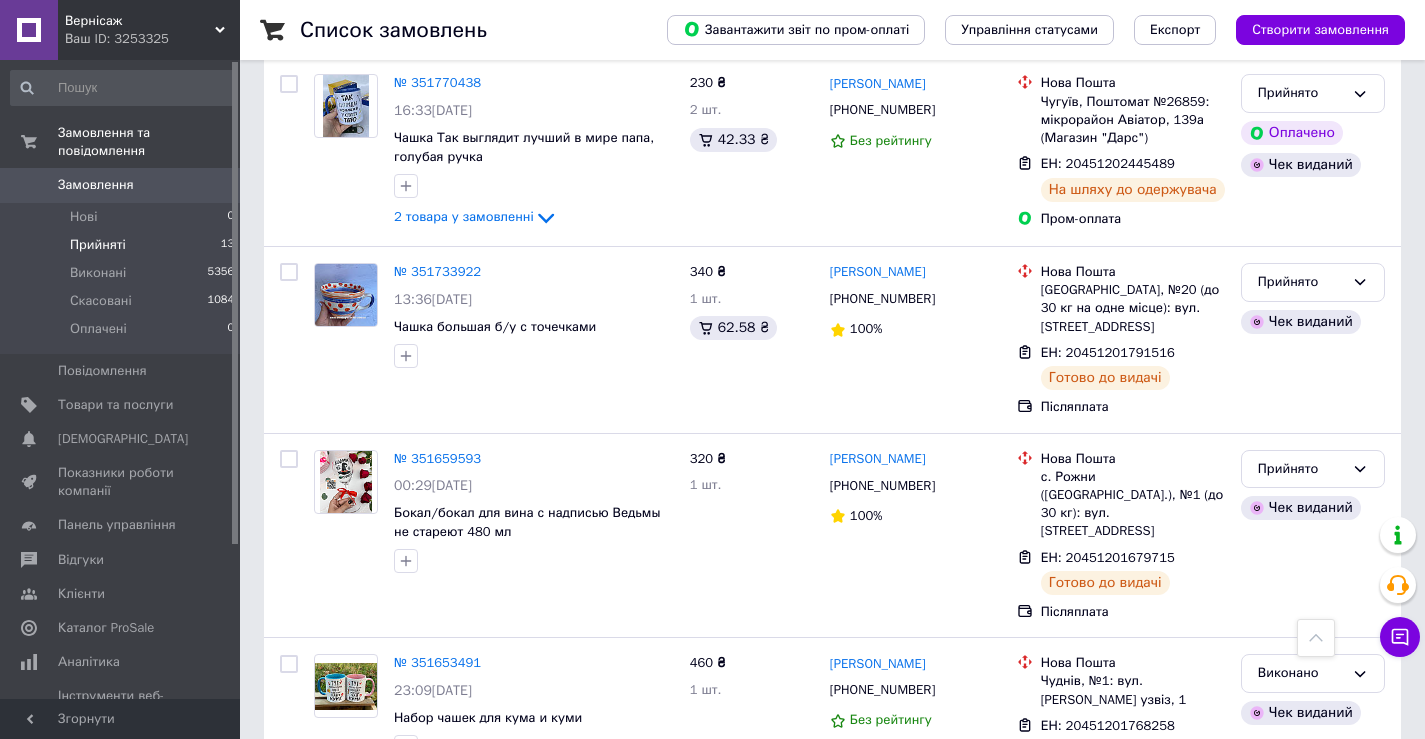 click on "Прийняті 13" at bounding box center (123, 245) 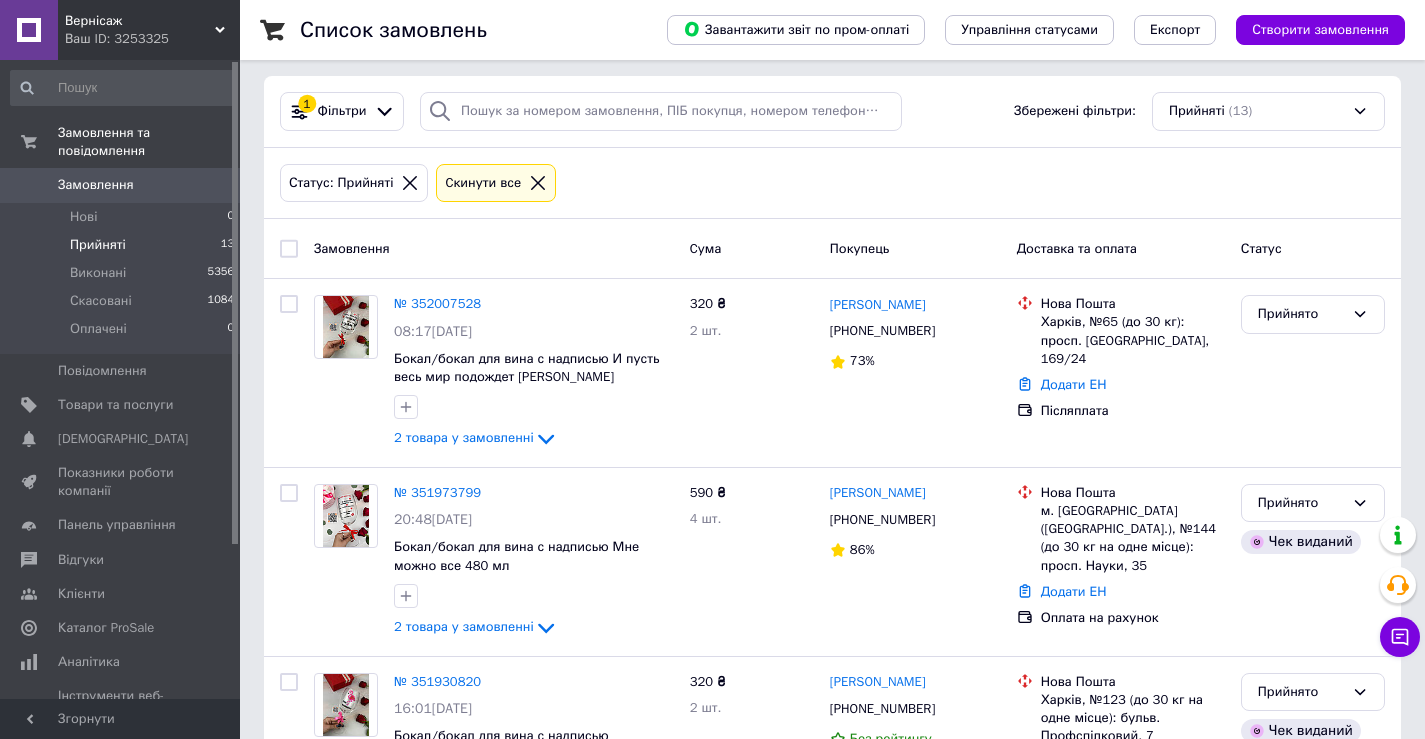 scroll, scrollTop: 138, scrollLeft: 0, axis: vertical 